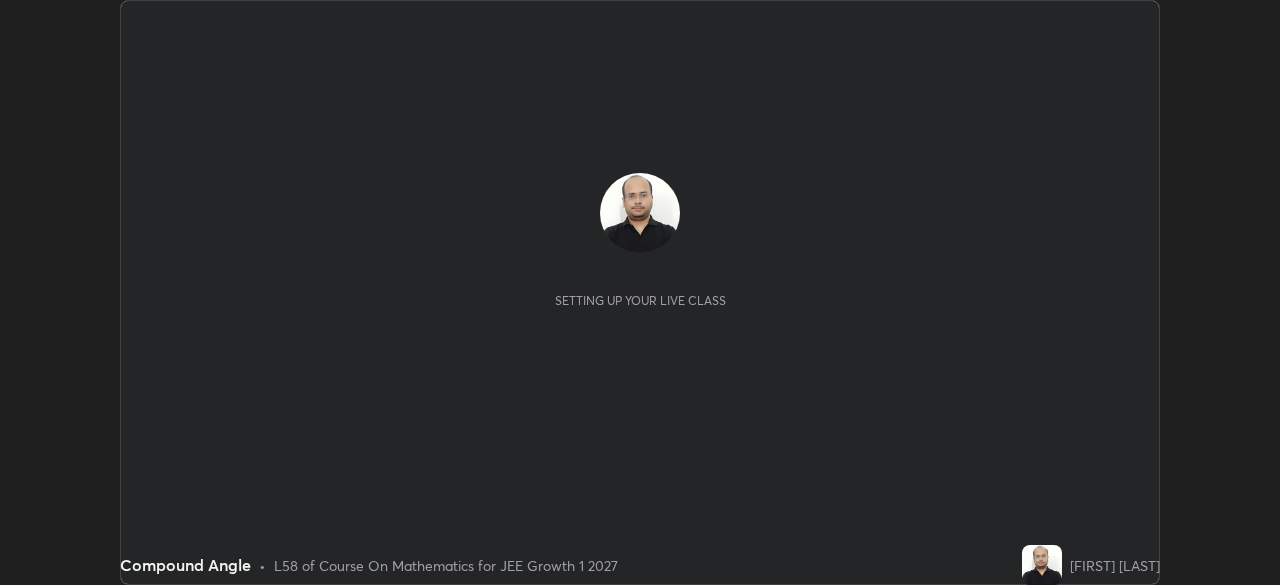 scroll, scrollTop: 0, scrollLeft: 0, axis: both 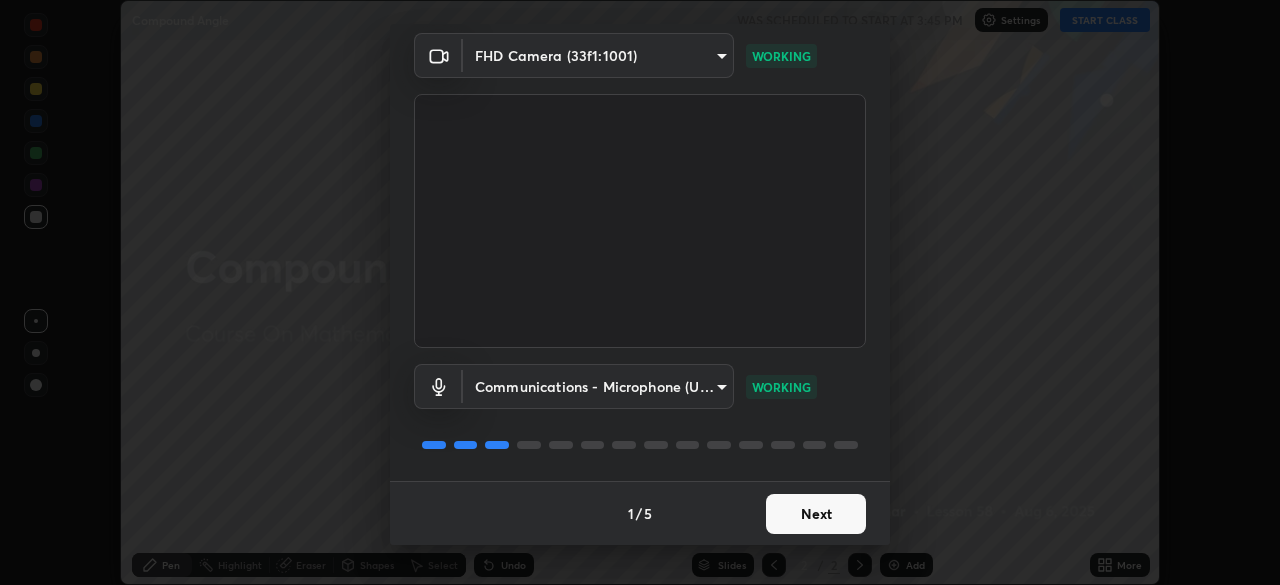 click on "Next" at bounding box center (816, 514) 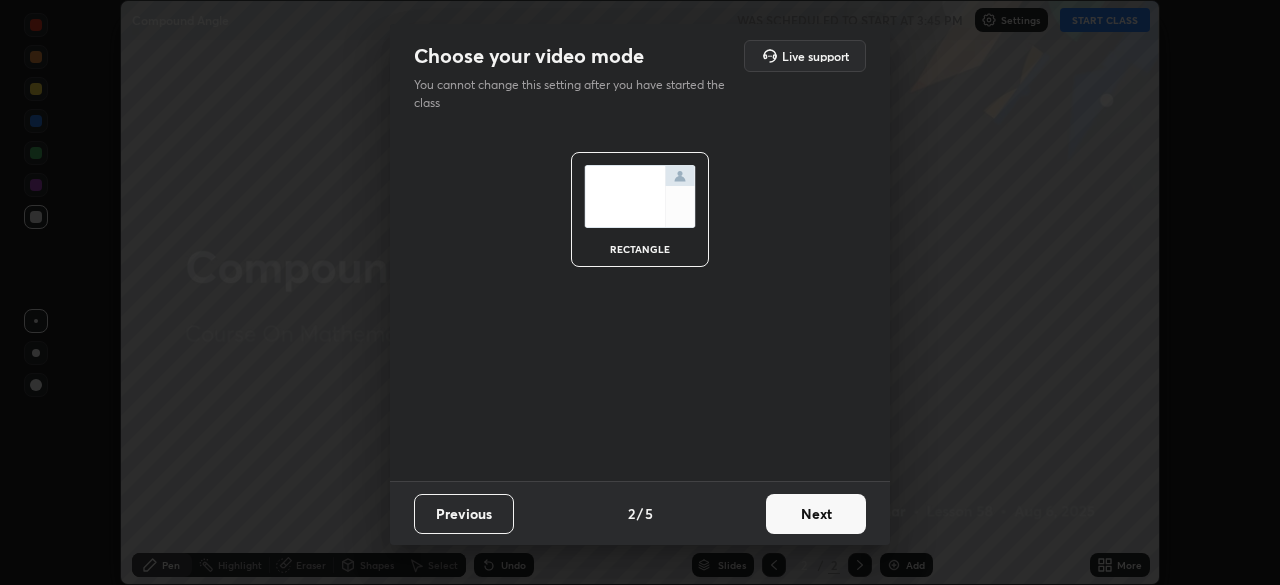 scroll, scrollTop: 0, scrollLeft: 0, axis: both 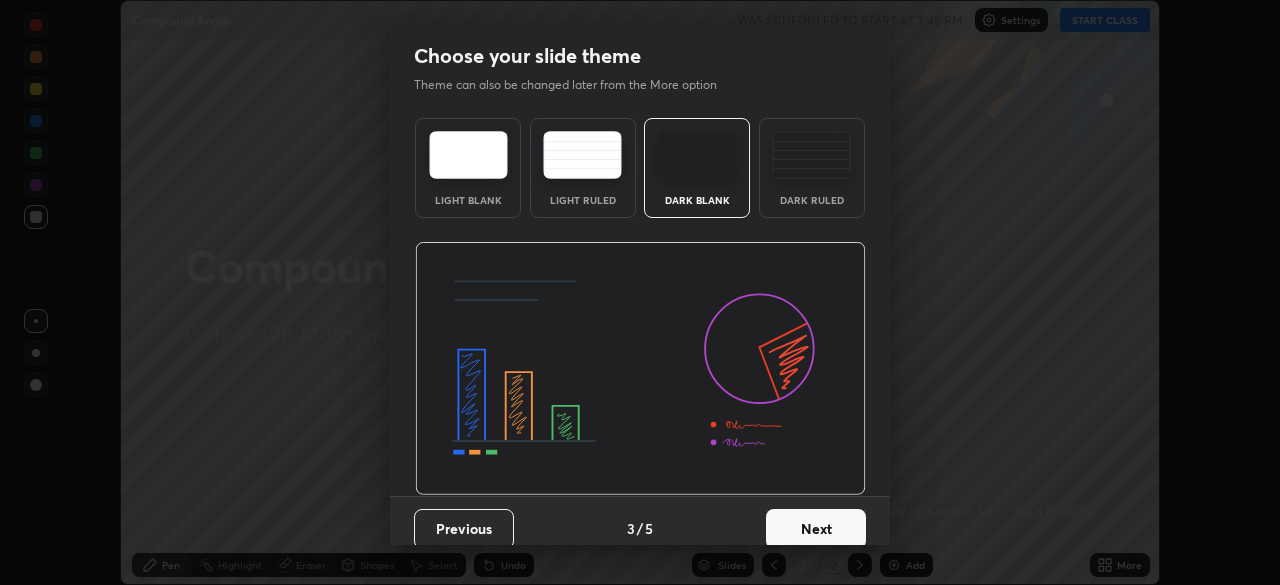 click on "Next" at bounding box center [816, 529] 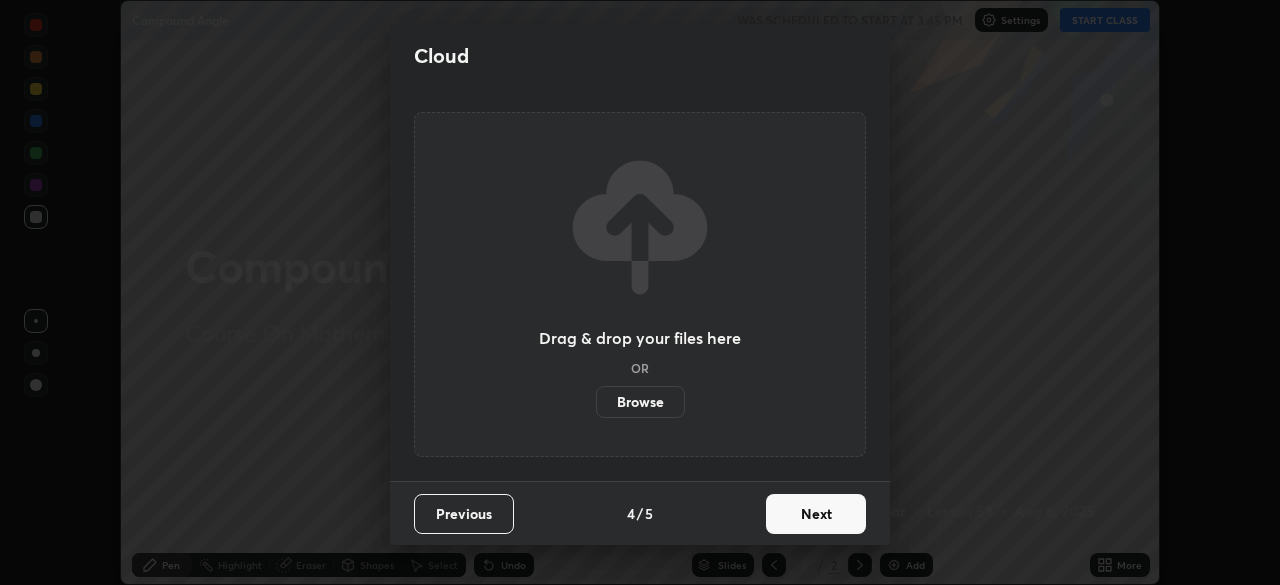 click on "Next" at bounding box center [816, 514] 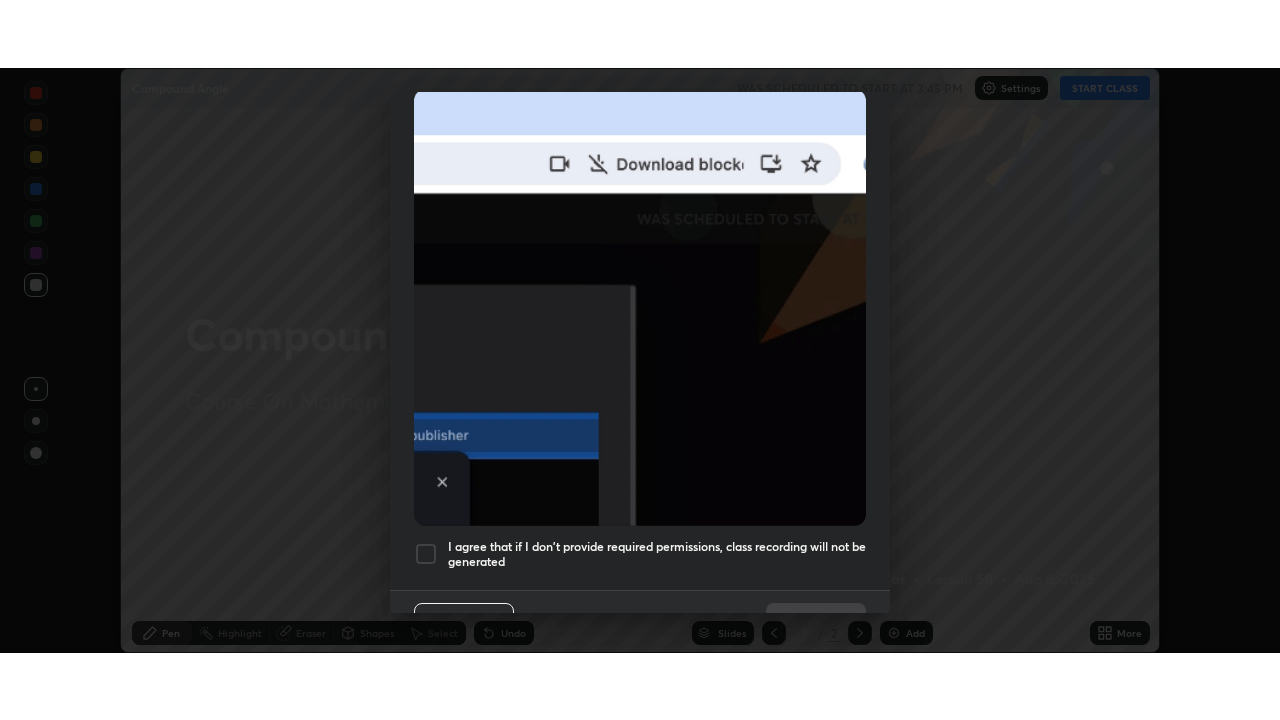 scroll, scrollTop: 479, scrollLeft: 0, axis: vertical 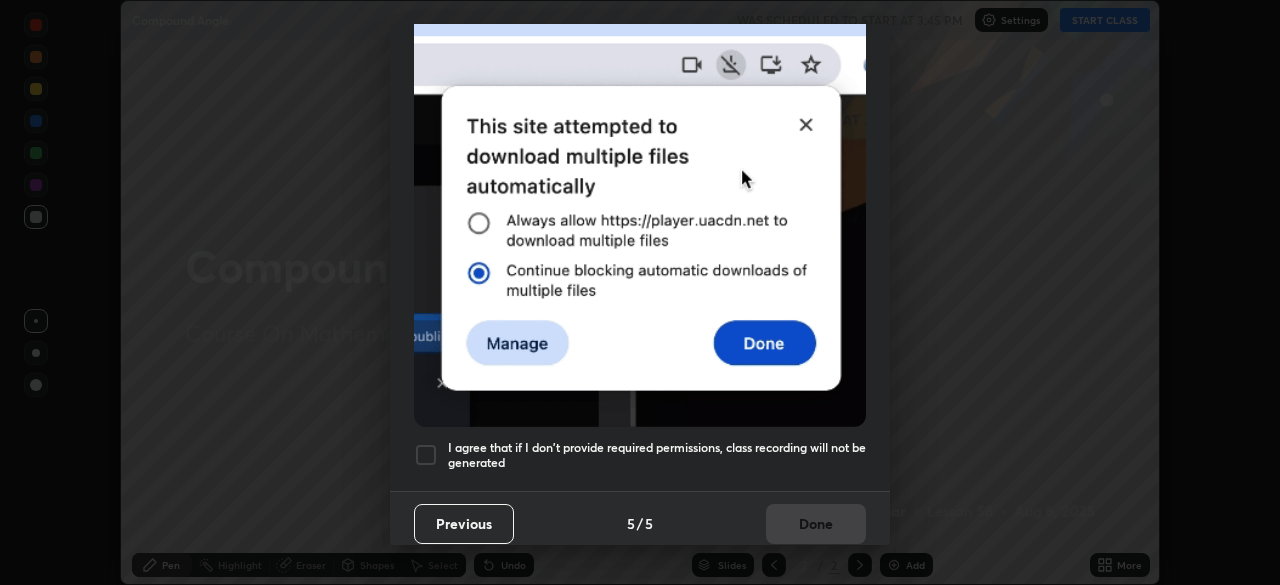 click at bounding box center (426, 455) 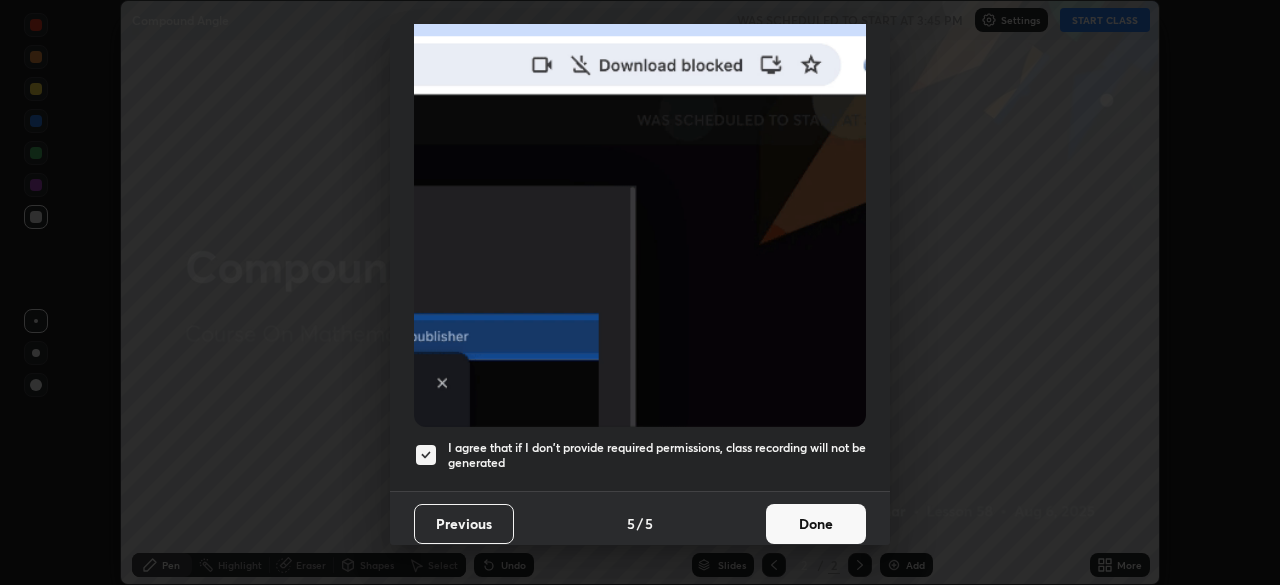 click on "Done" at bounding box center (816, 524) 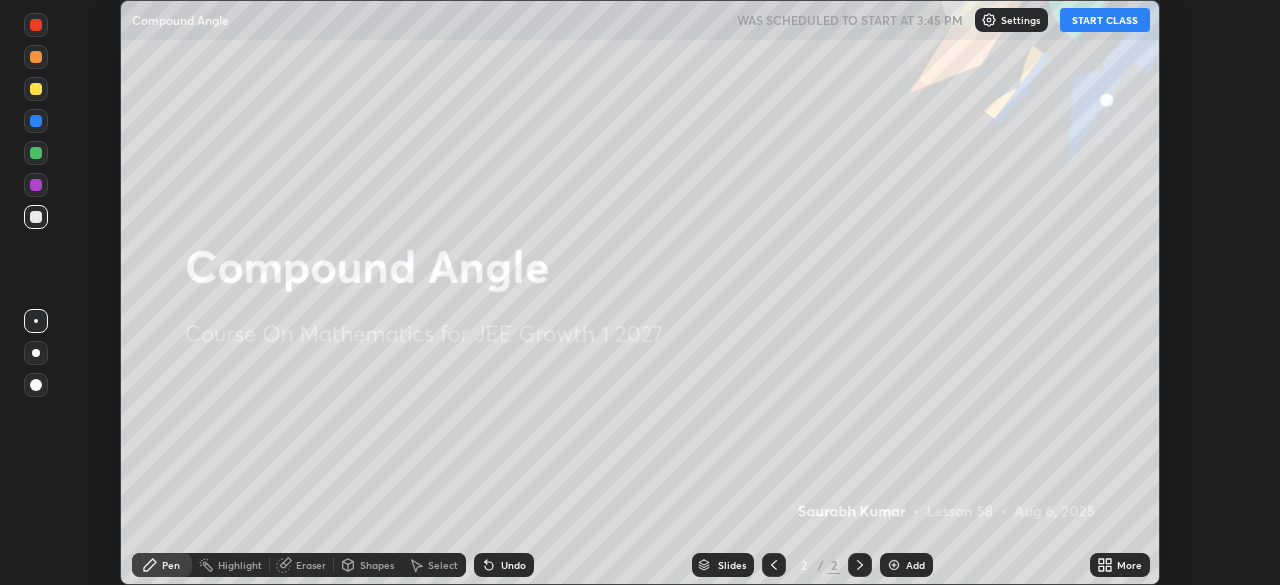 click 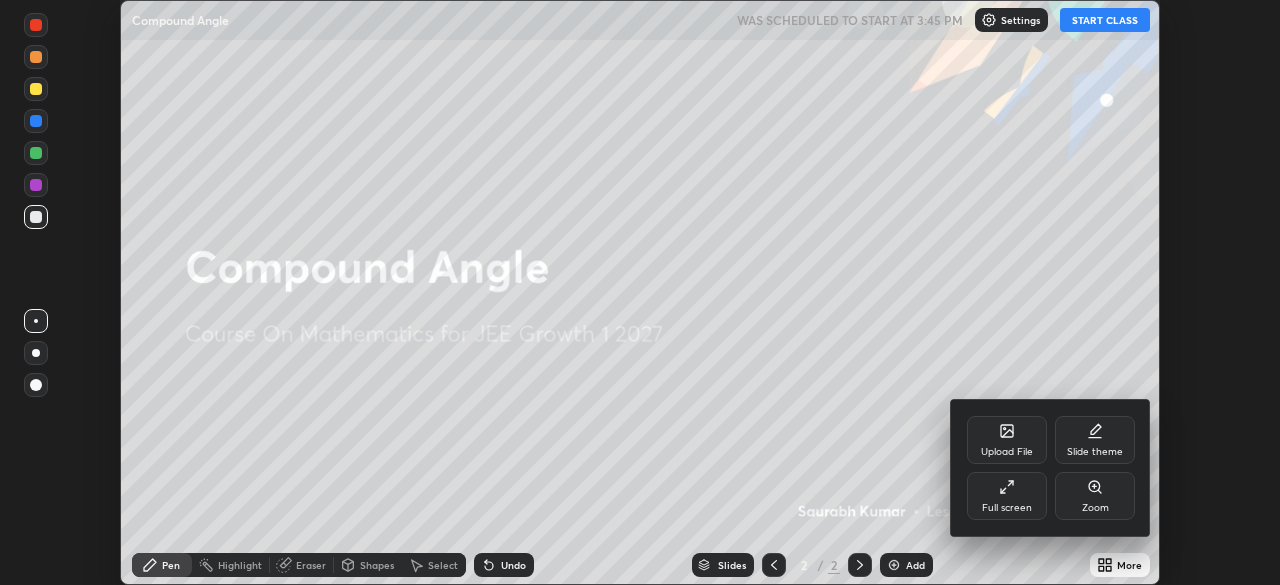 click 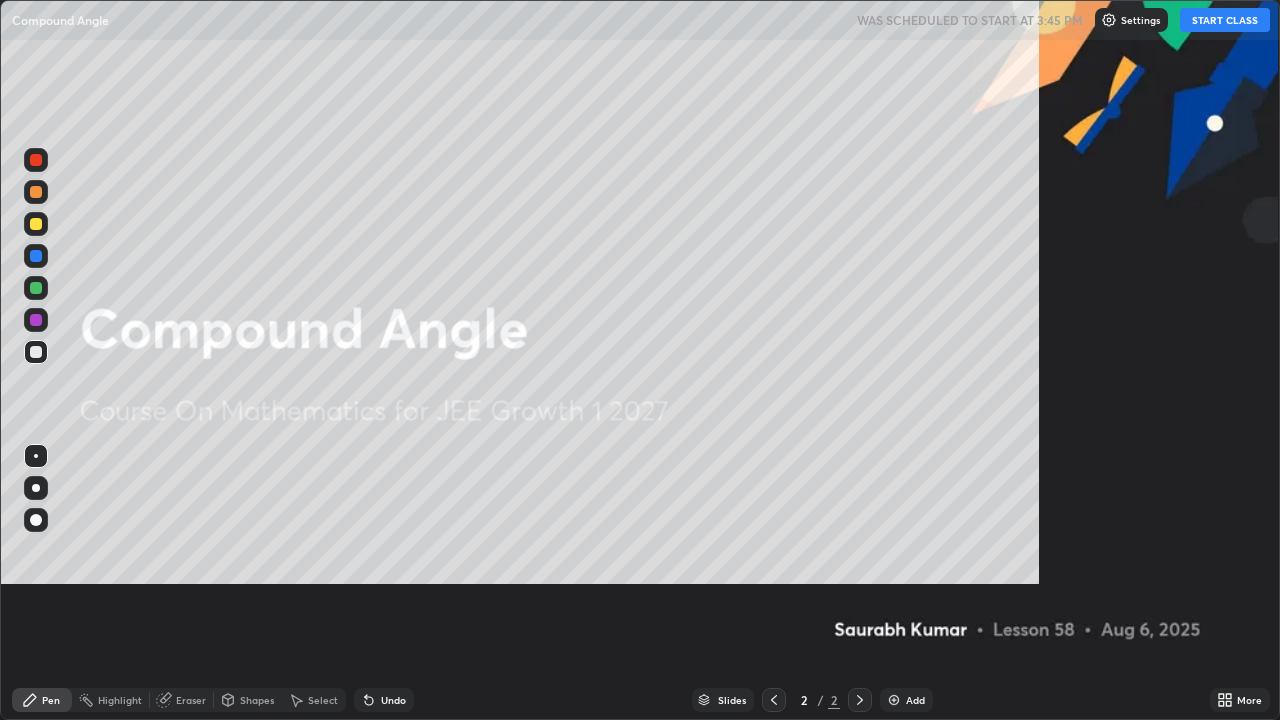 scroll, scrollTop: 99280, scrollLeft: 98720, axis: both 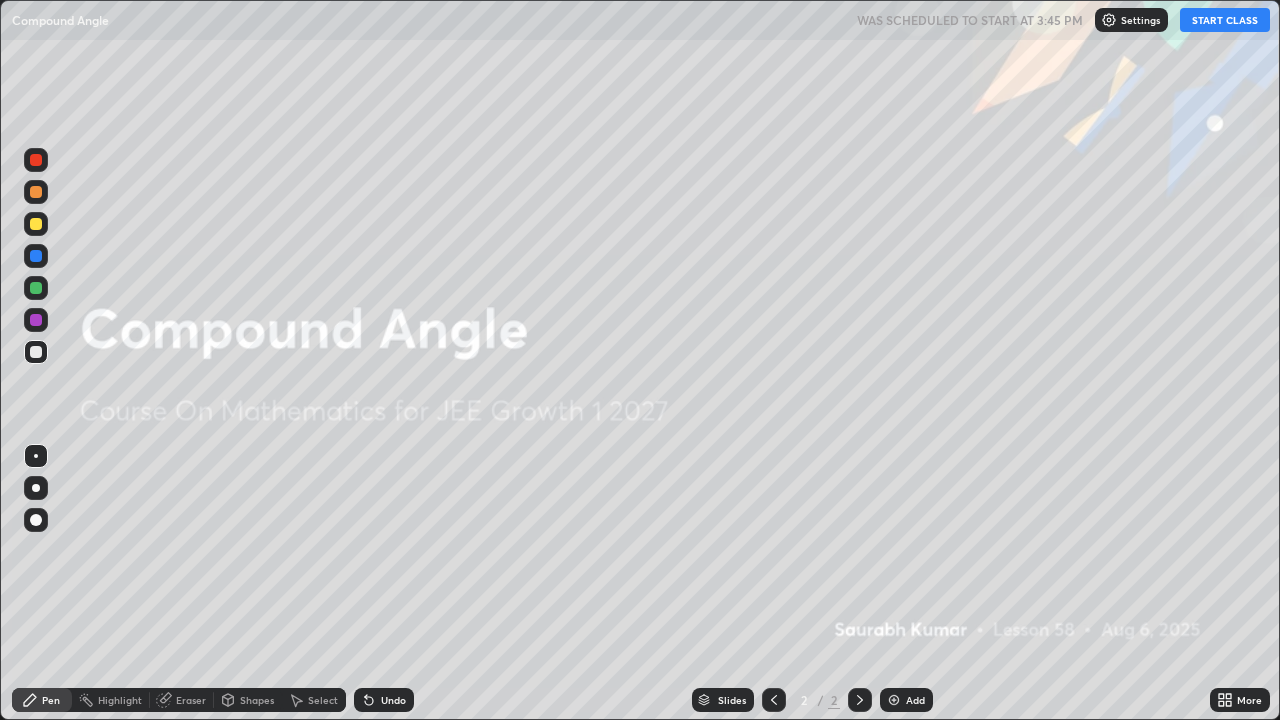 click on "START CLASS" at bounding box center [1225, 20] 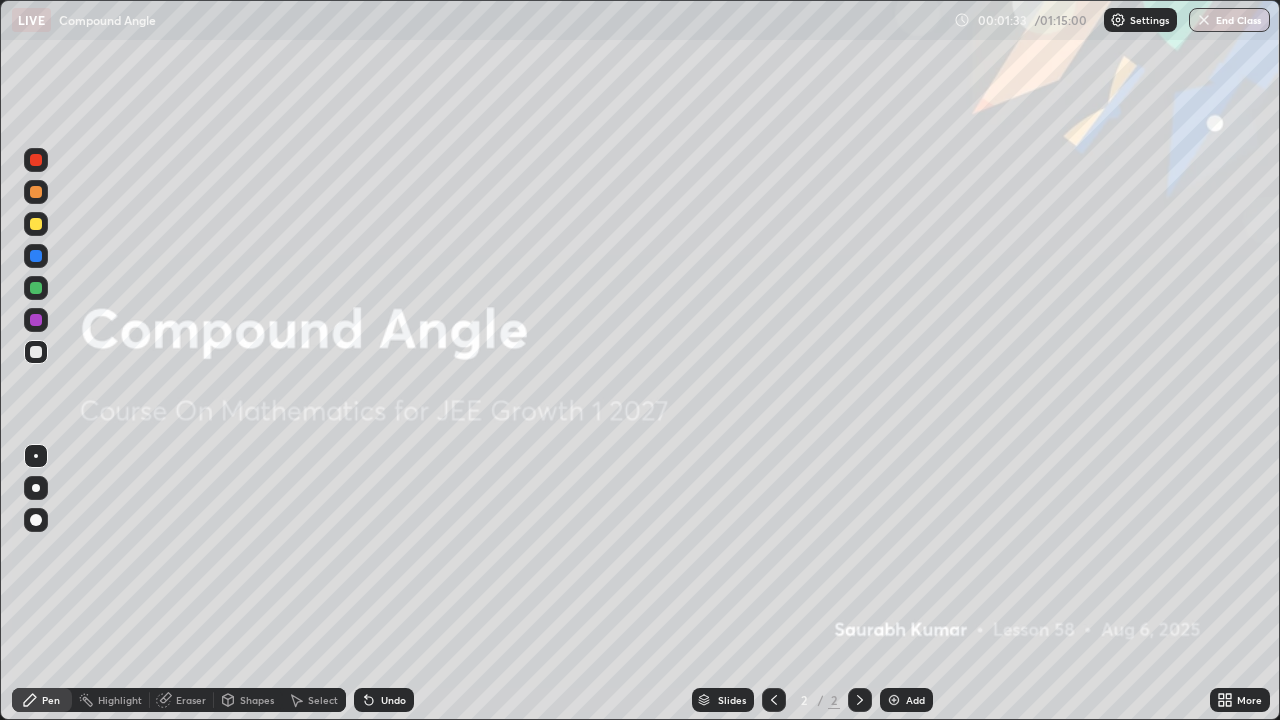 click at bounding box center (894, 700) 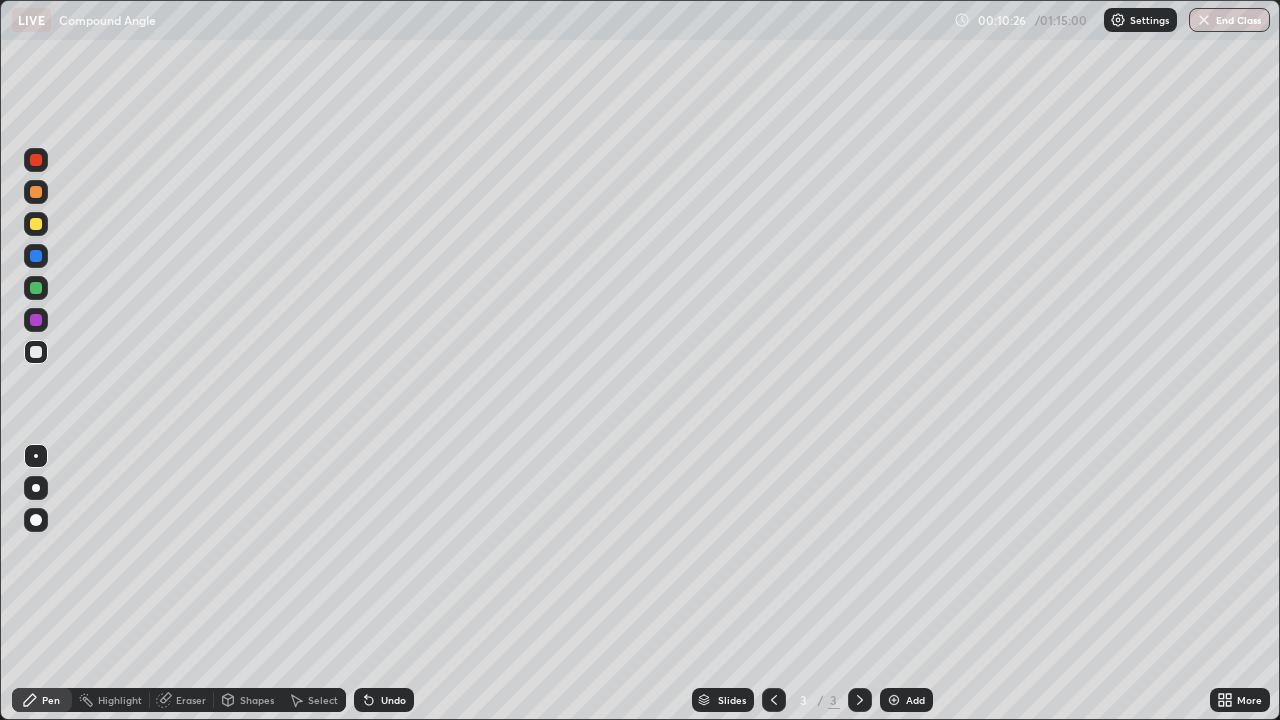 click at bounding box center (894, 700) 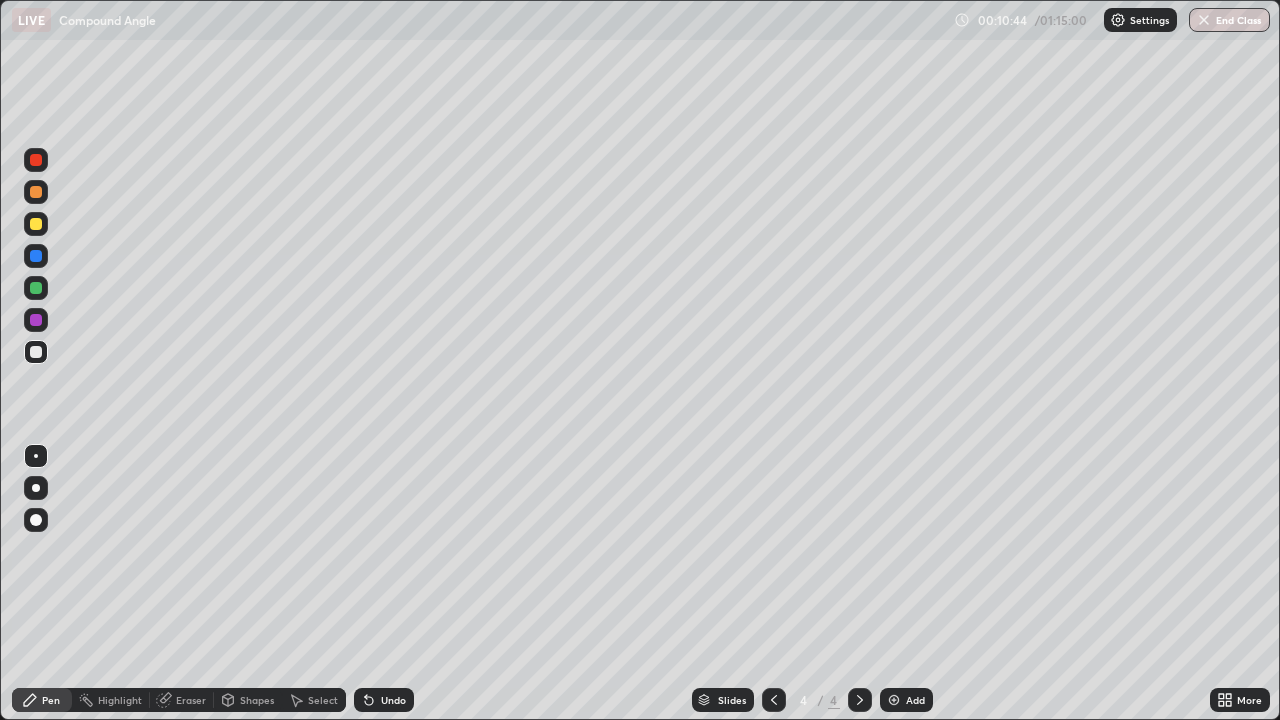 click 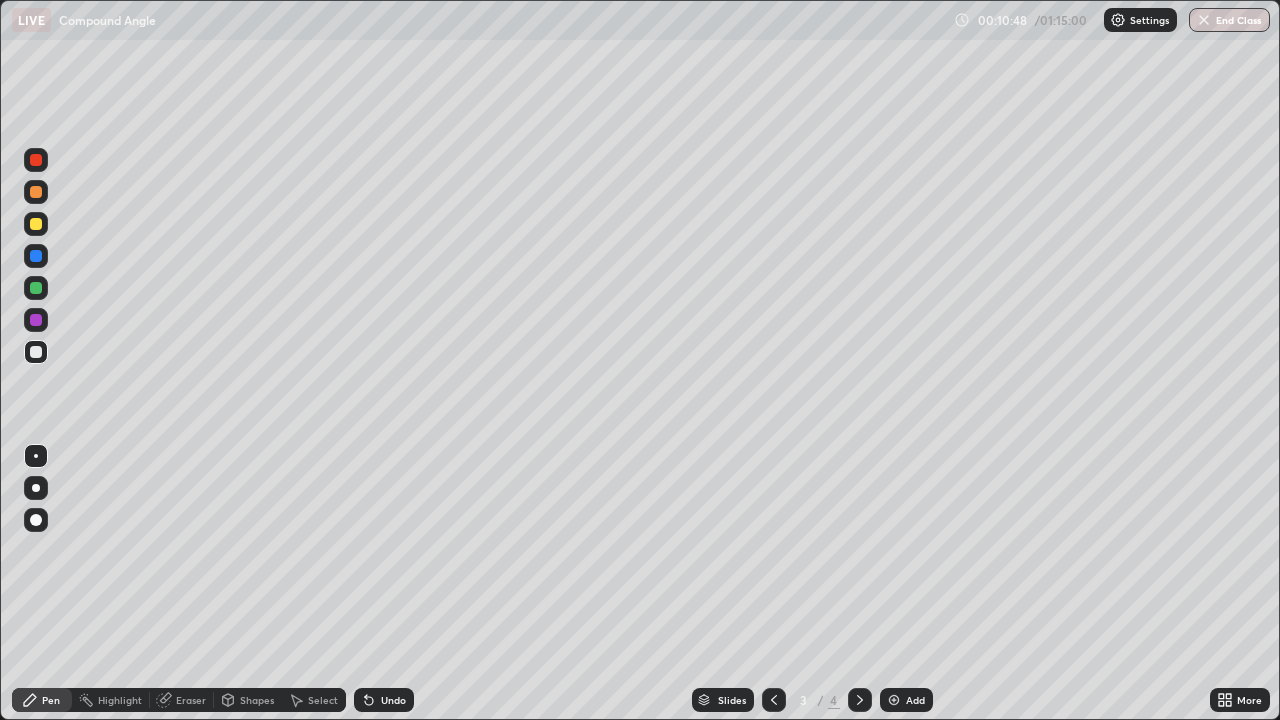 click 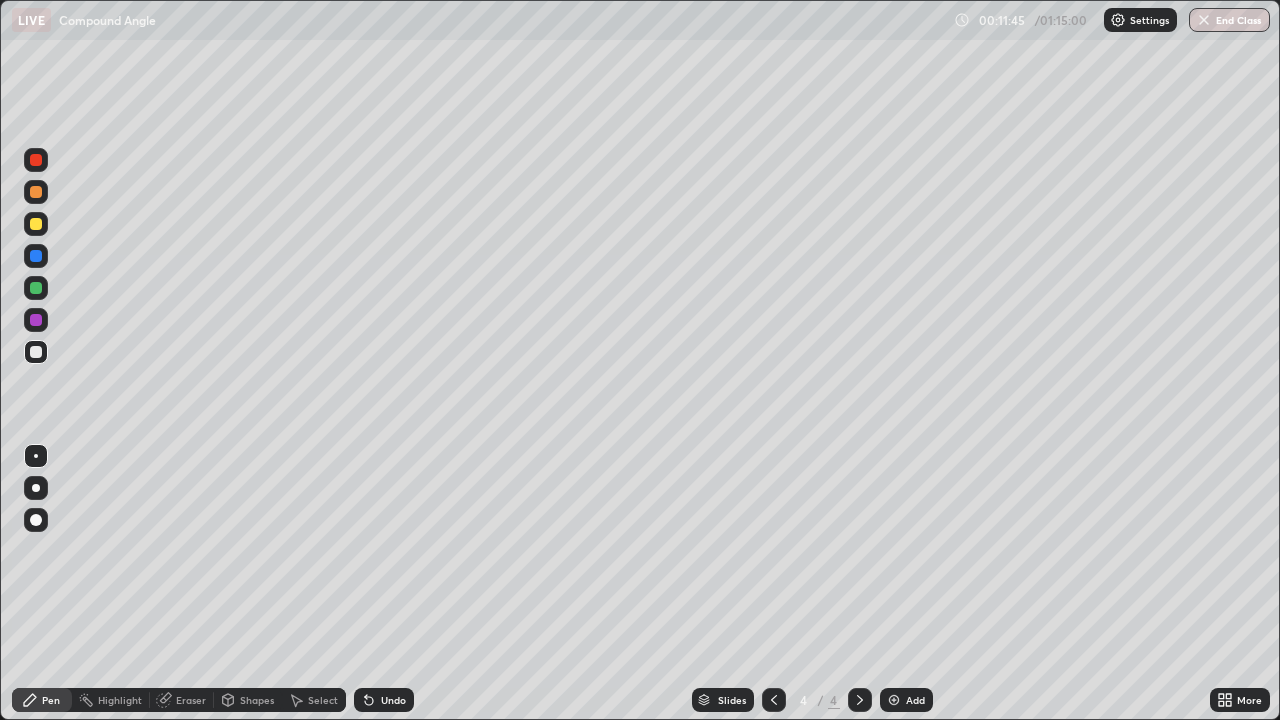 click at bounding box center [774, 700] 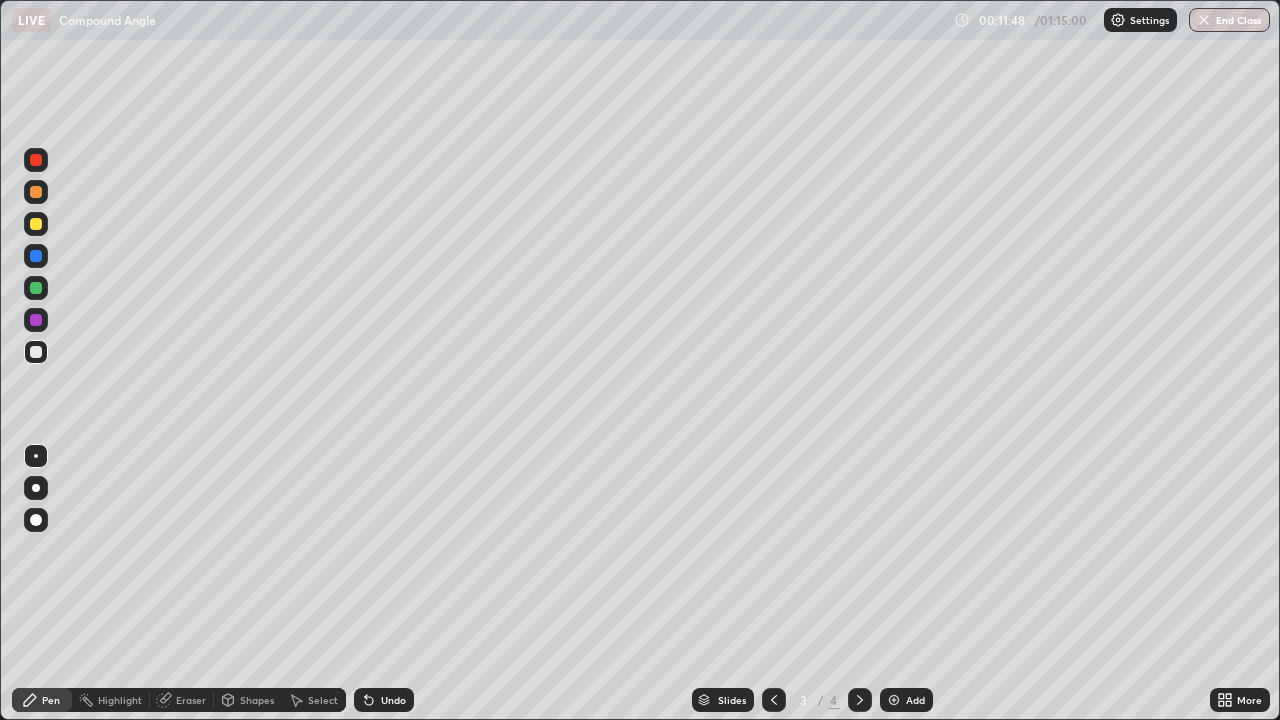 click 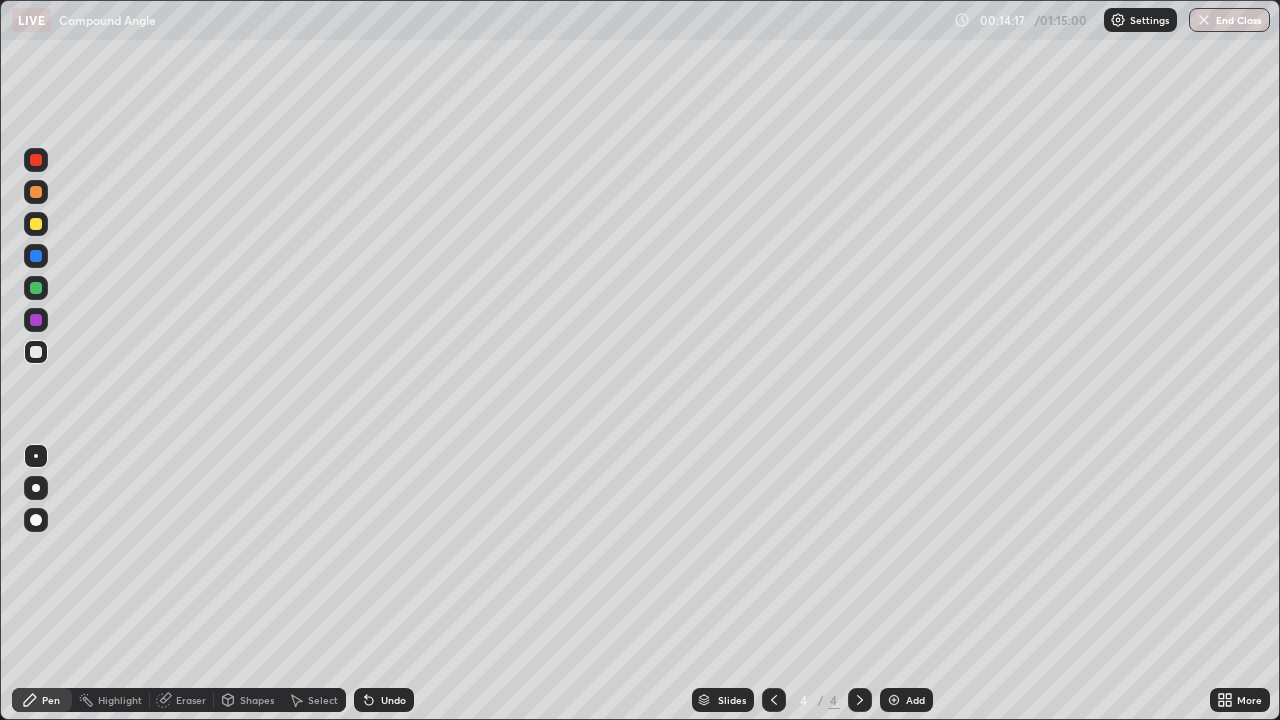 click at bounding box center (894, 700) 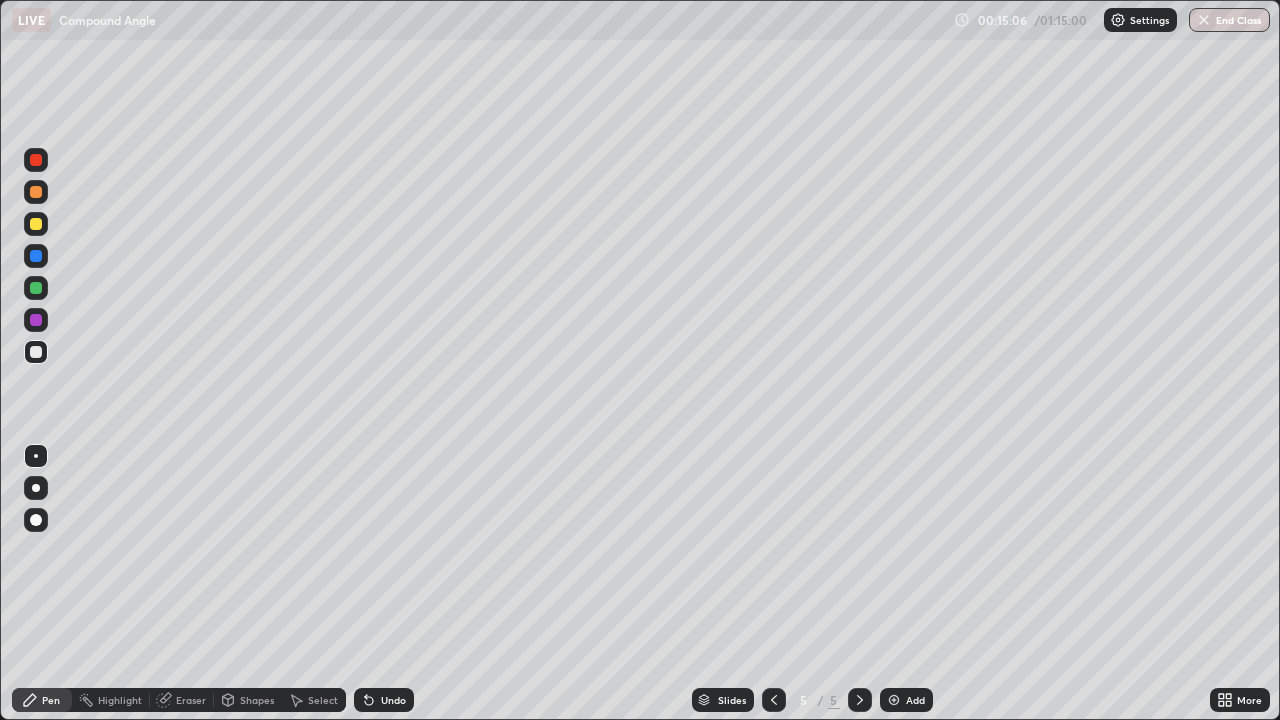click on "Eraser" at bounding box center (191, 700) 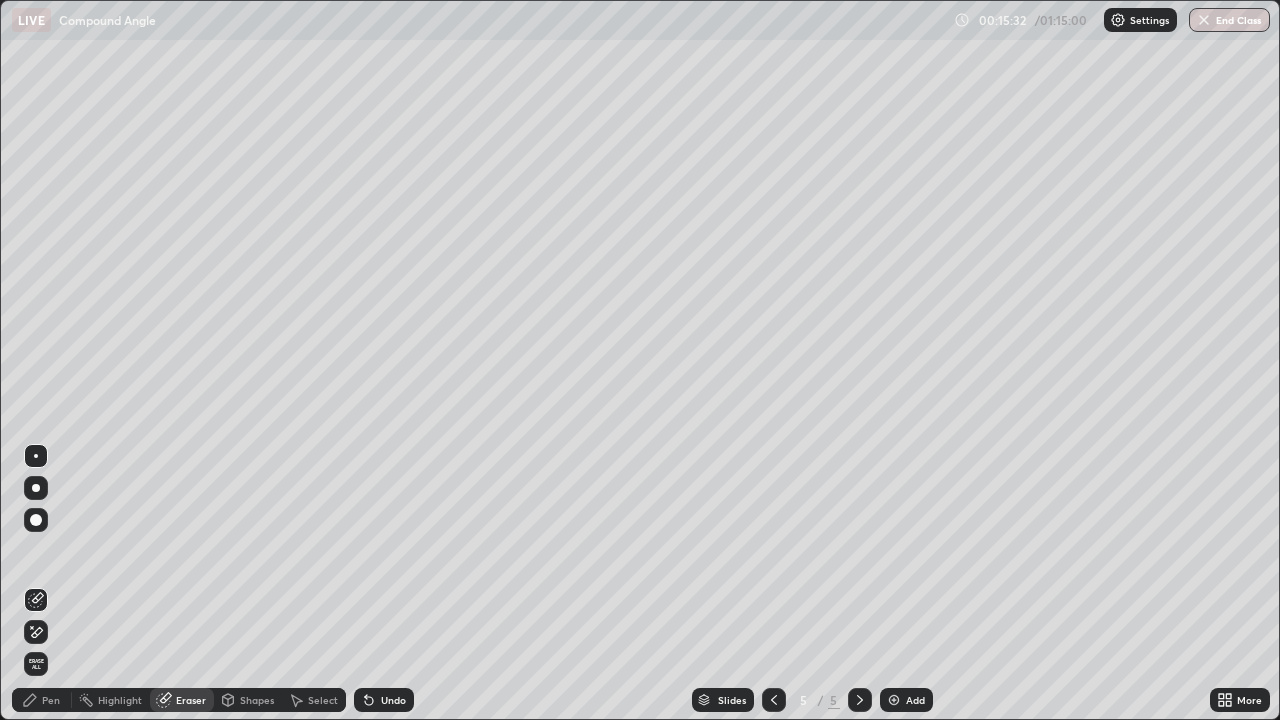 click on "Pen" at bounding box center (51, 700) 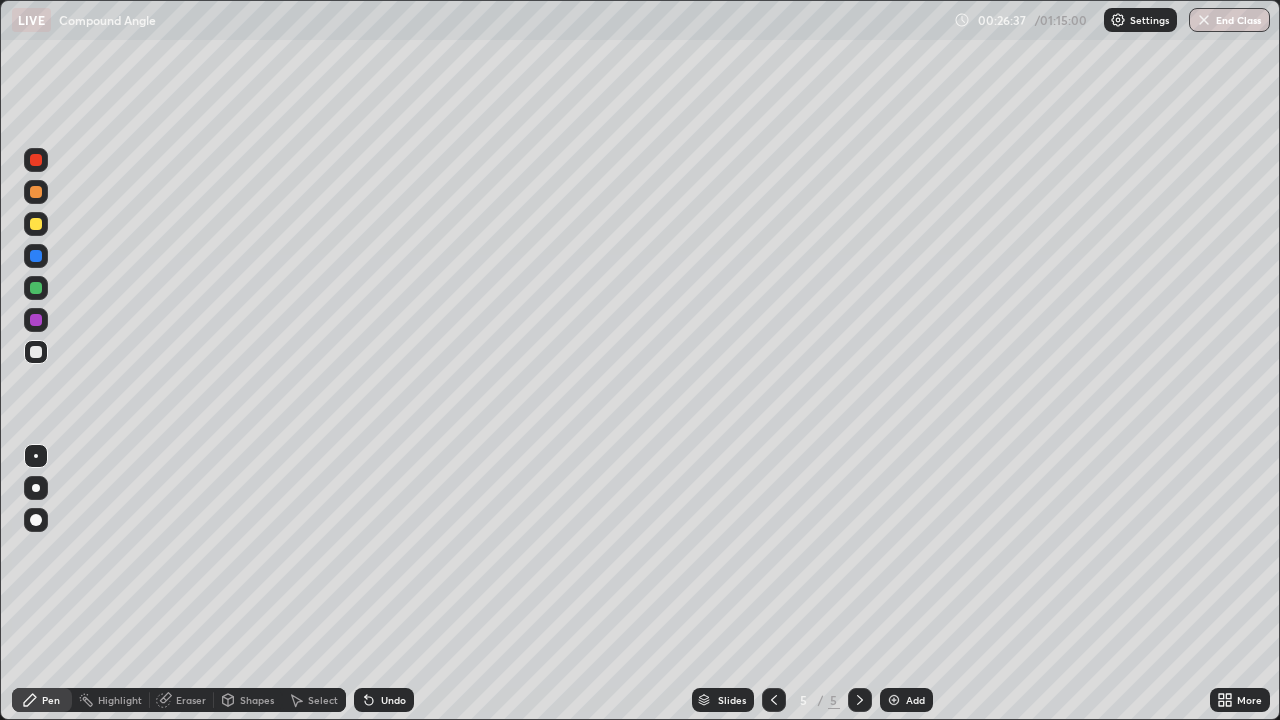 click at bounding box center (894, 700) 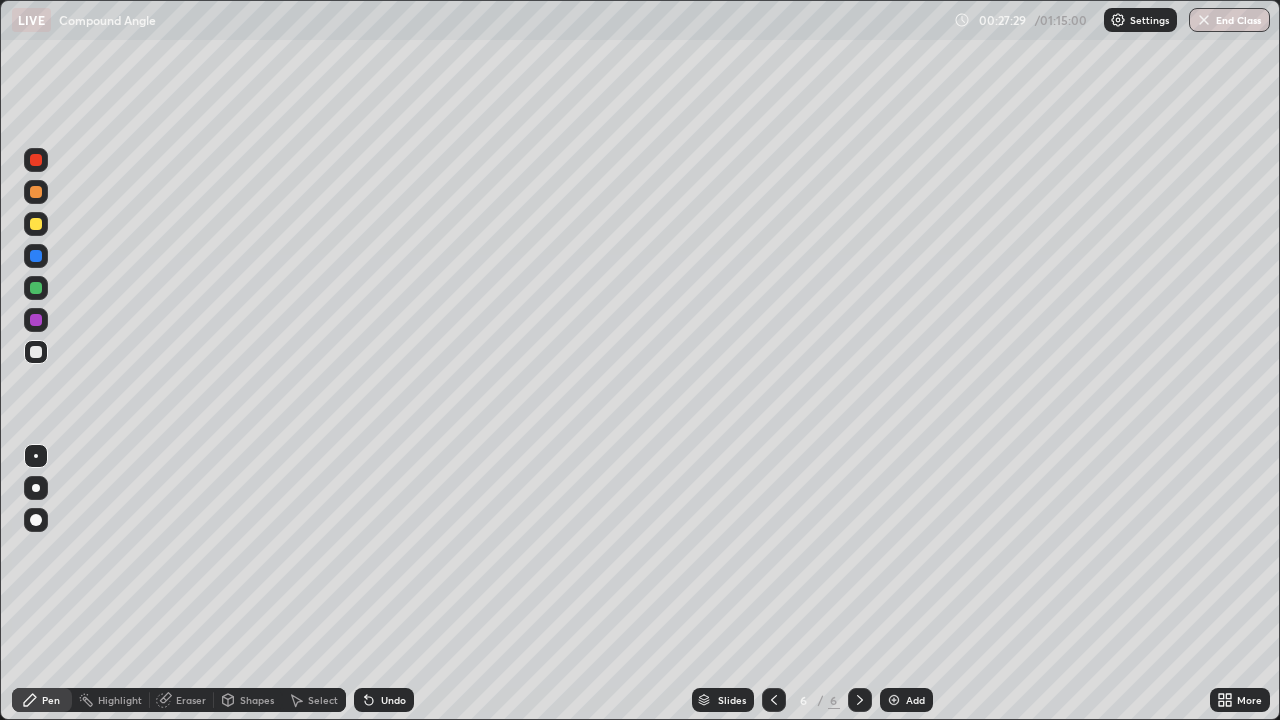 click 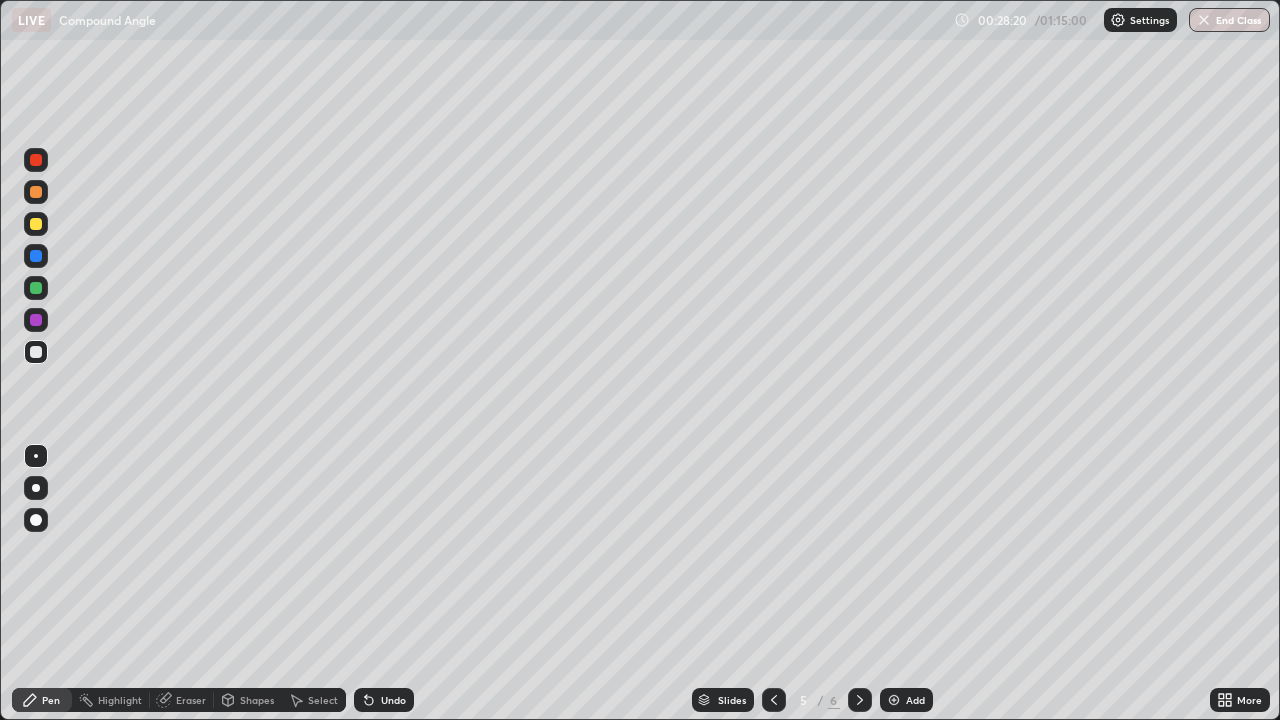 click 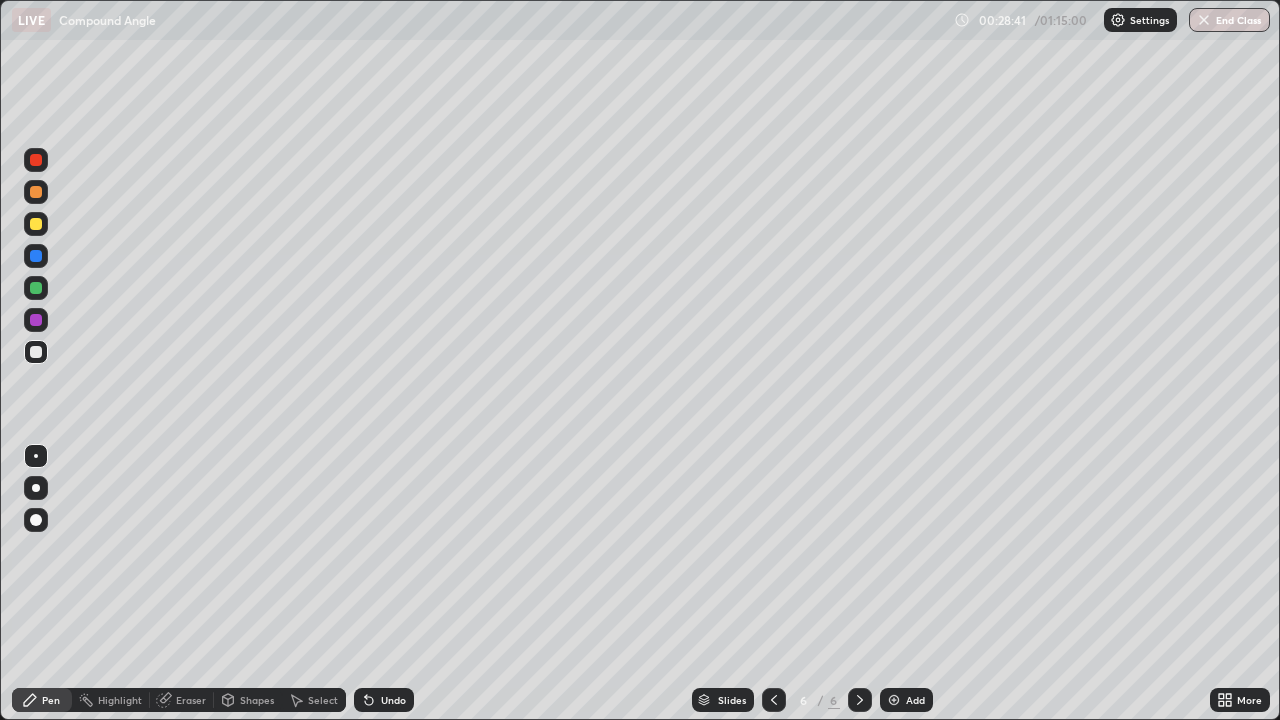 click on "Eraser" at bounding box center (191, 700) 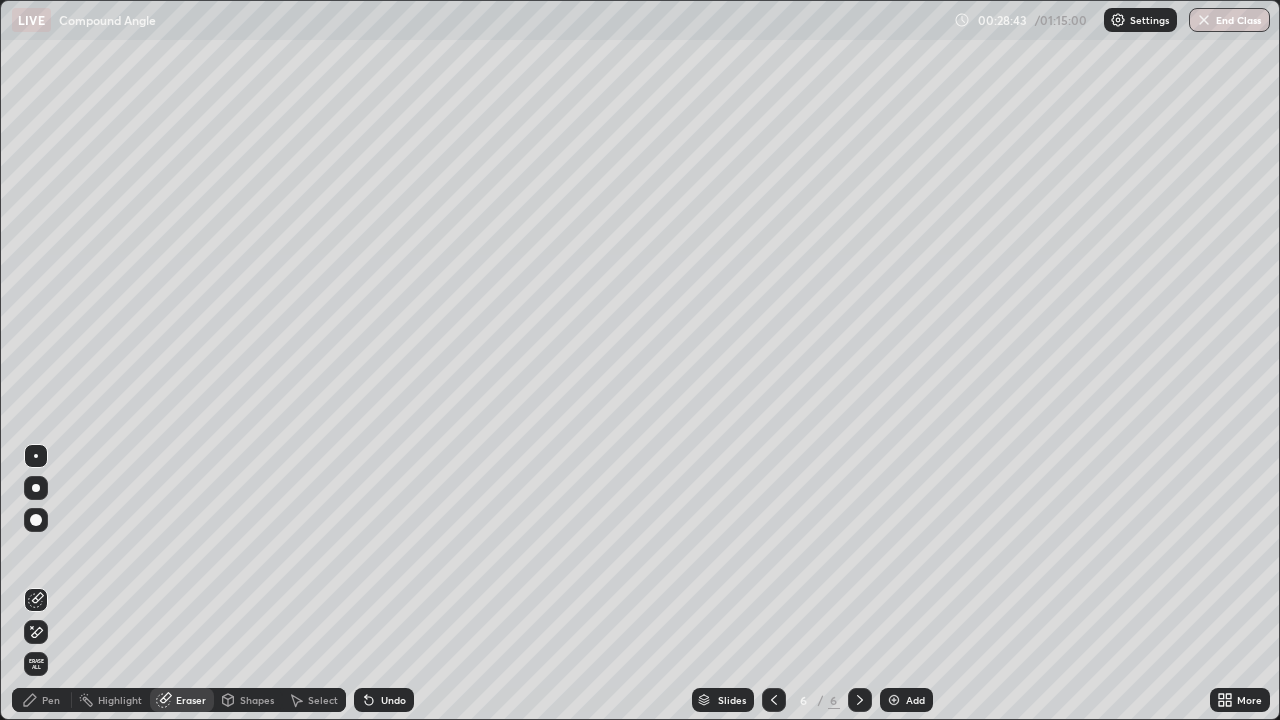 click on "Pen" at bounding box center (51, 700) 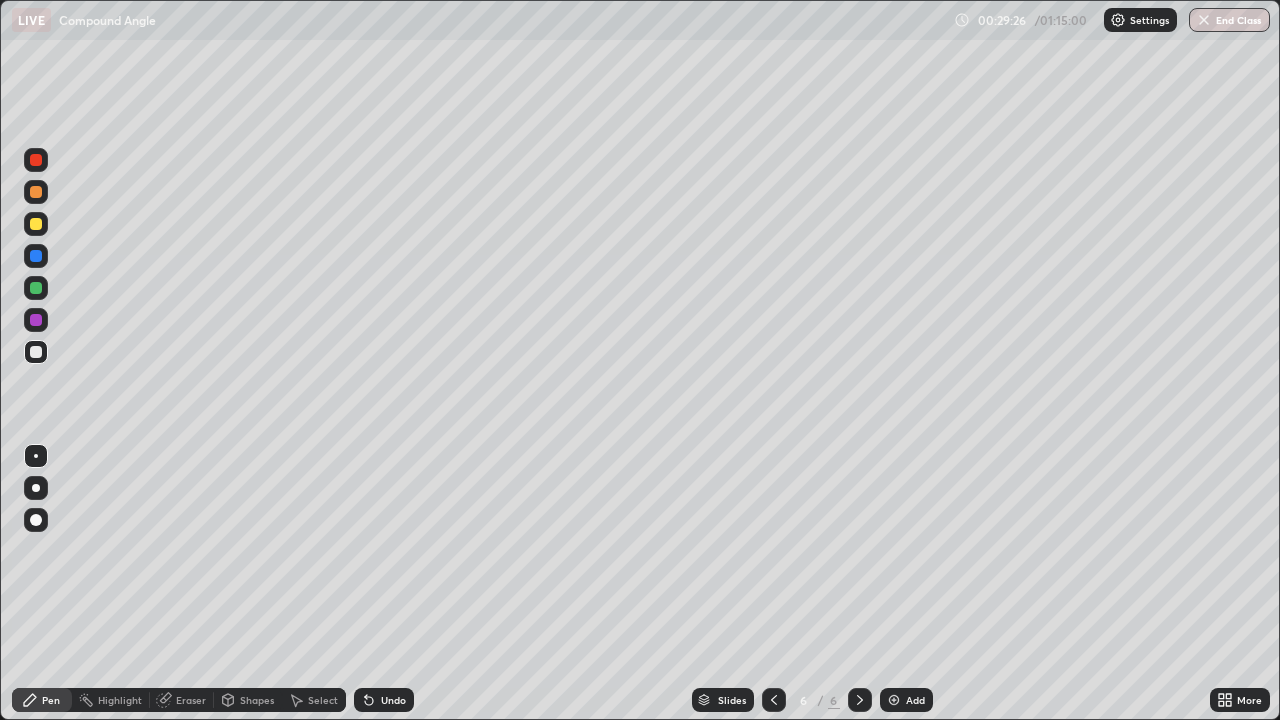 click 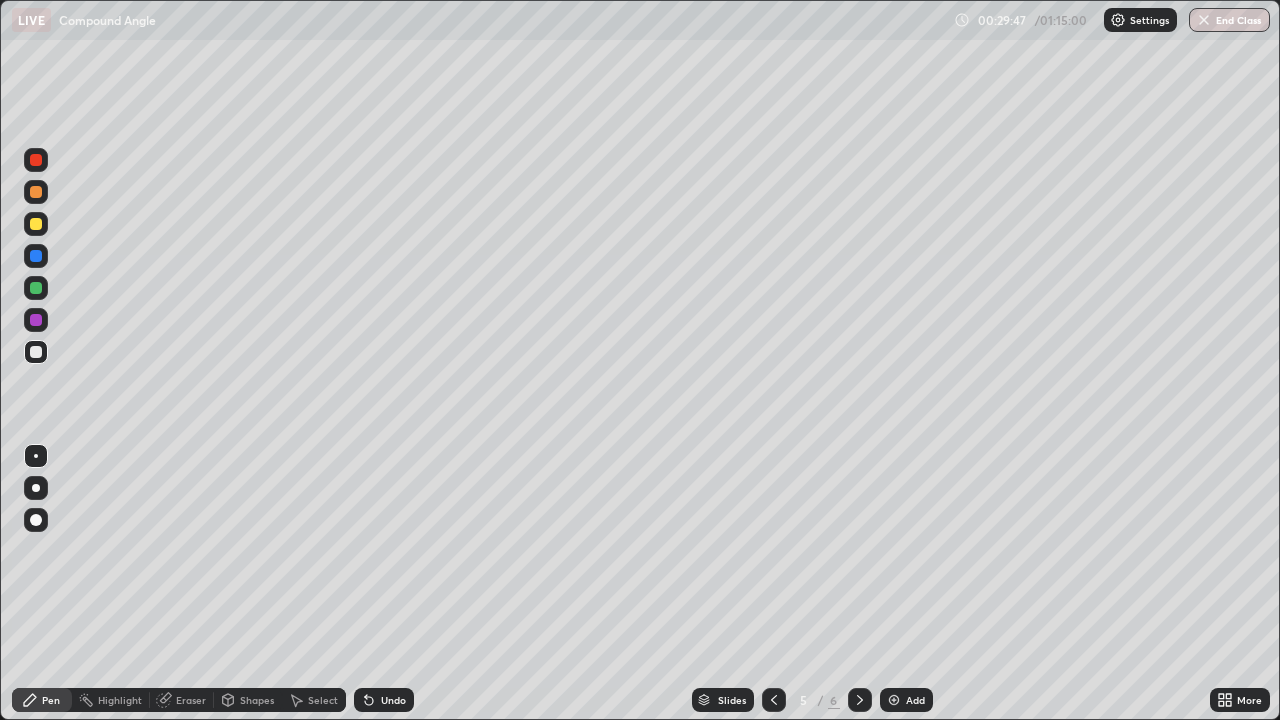click 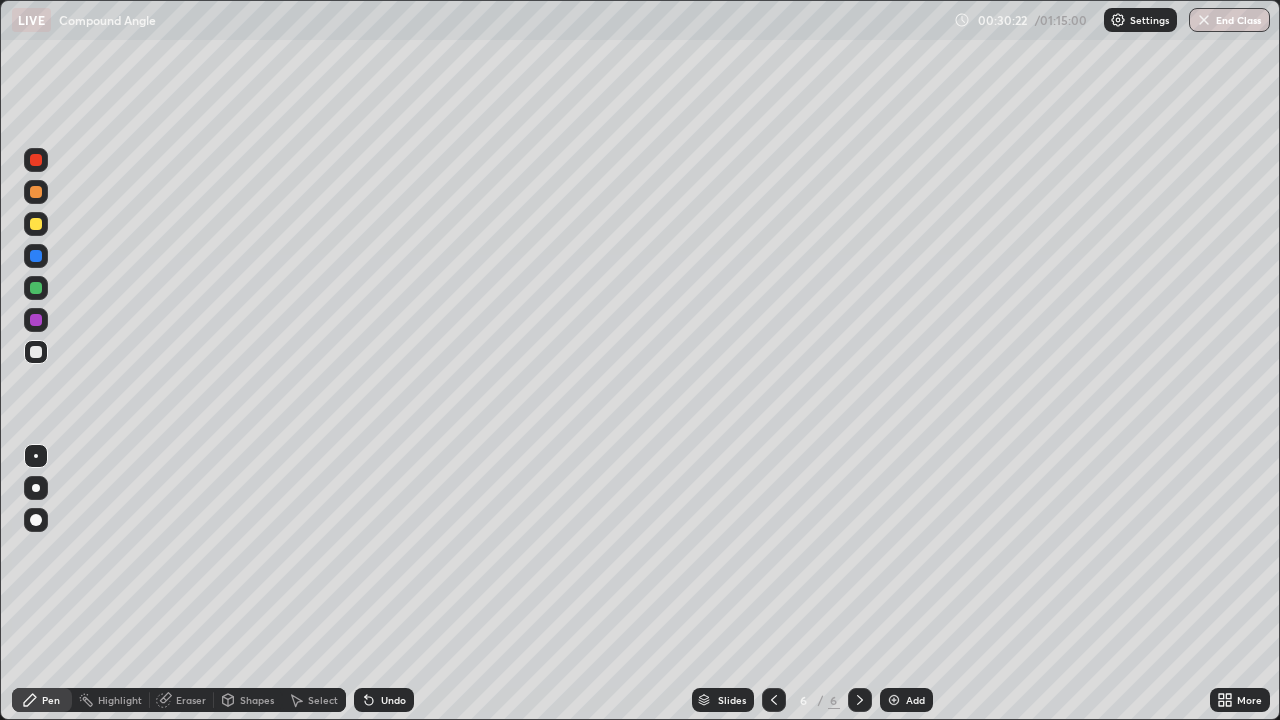 click 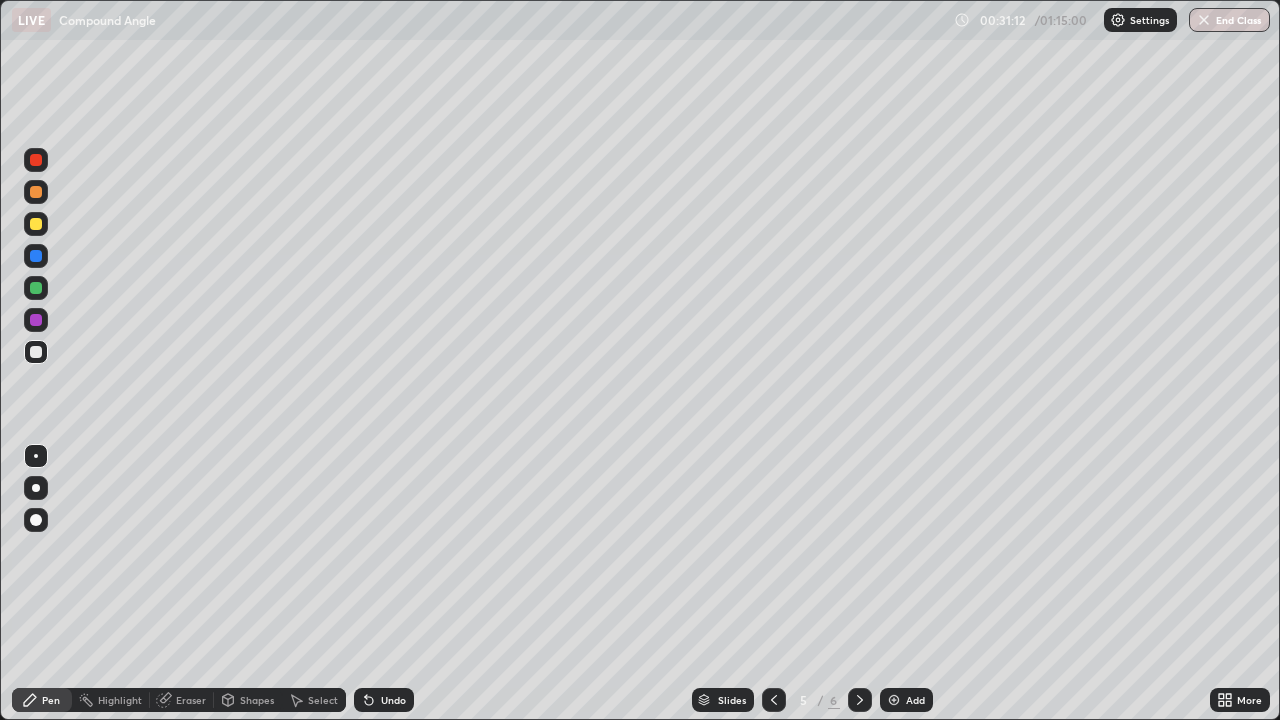click 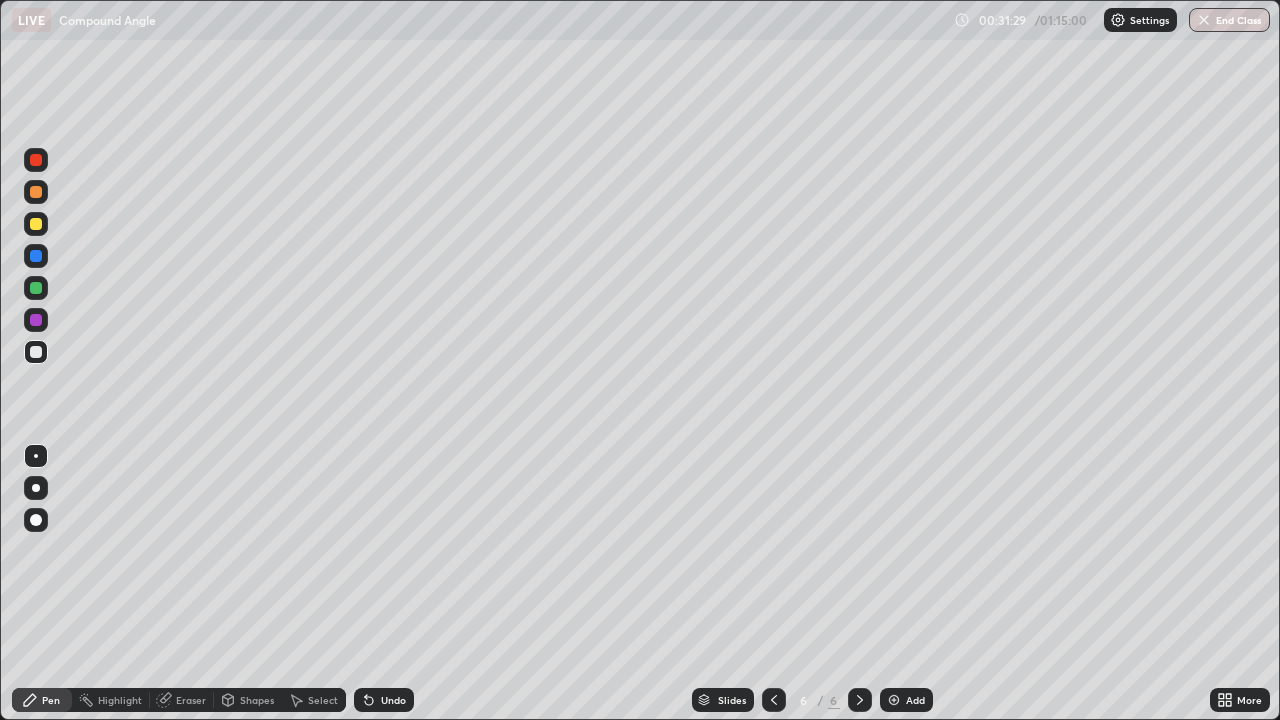 click on "Eraser" at bounding box center [191, 700] 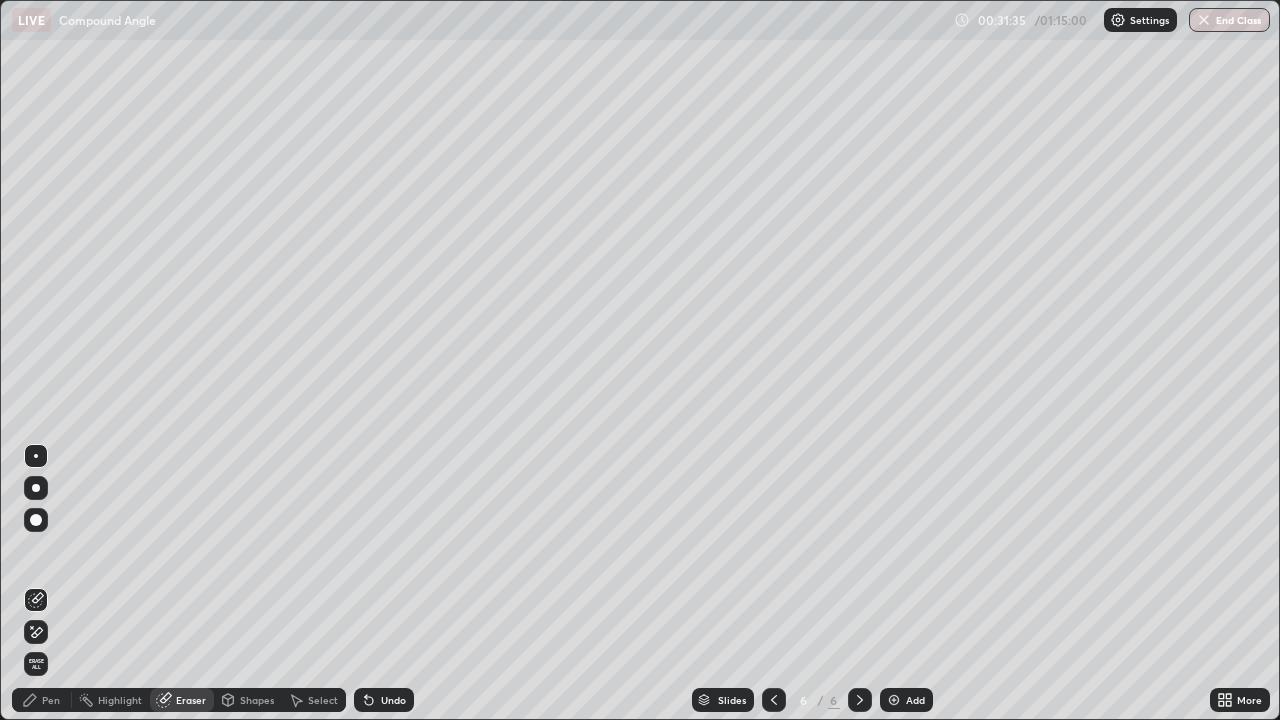click on "Pen" at bounding box center [42, 700] 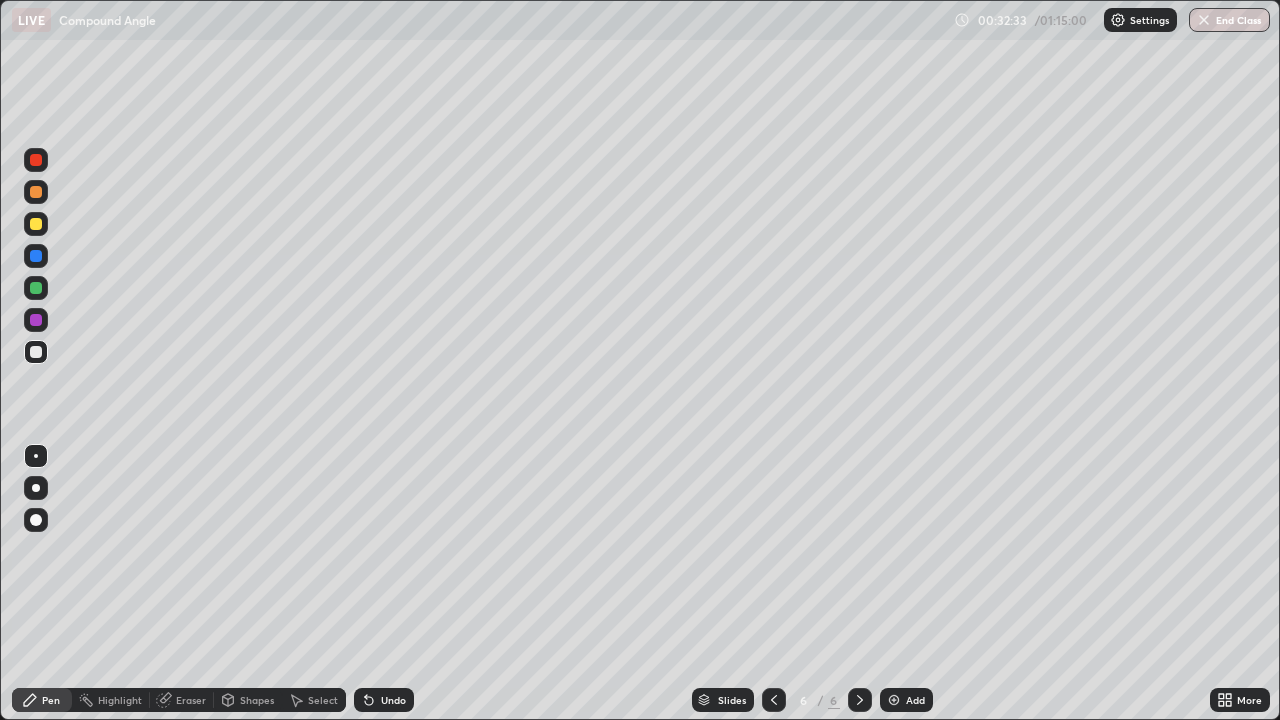 click 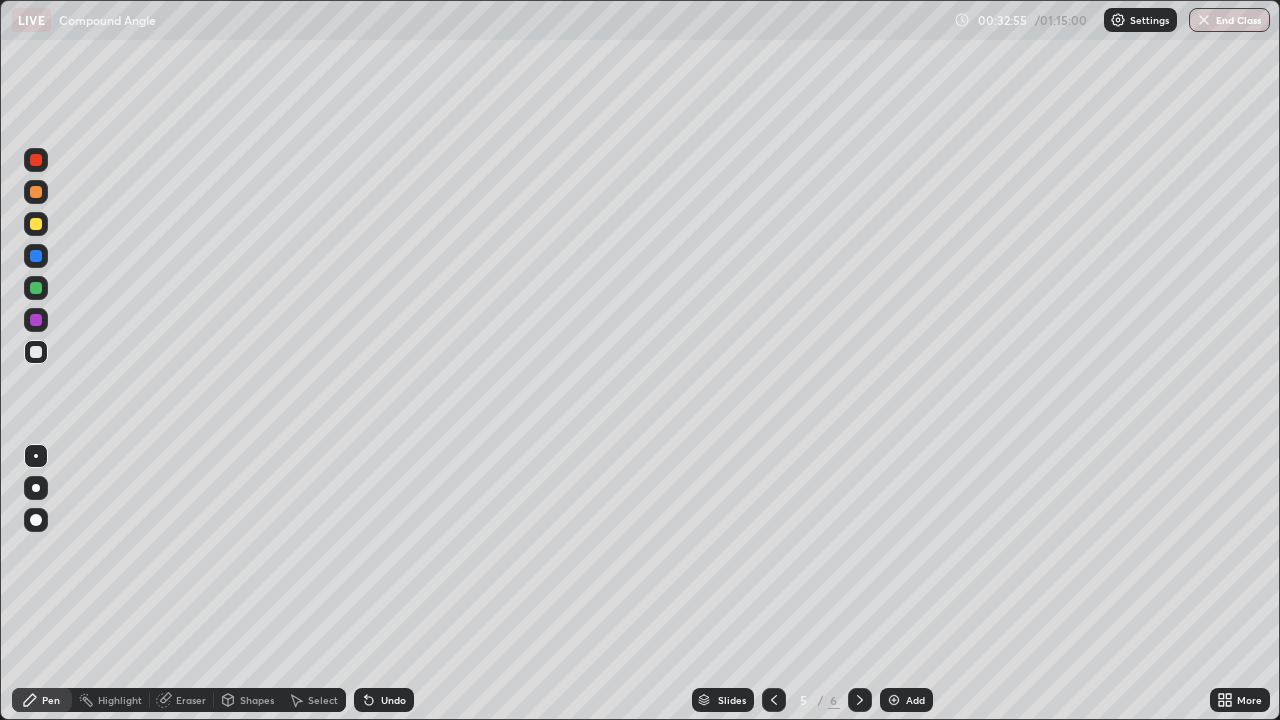 click 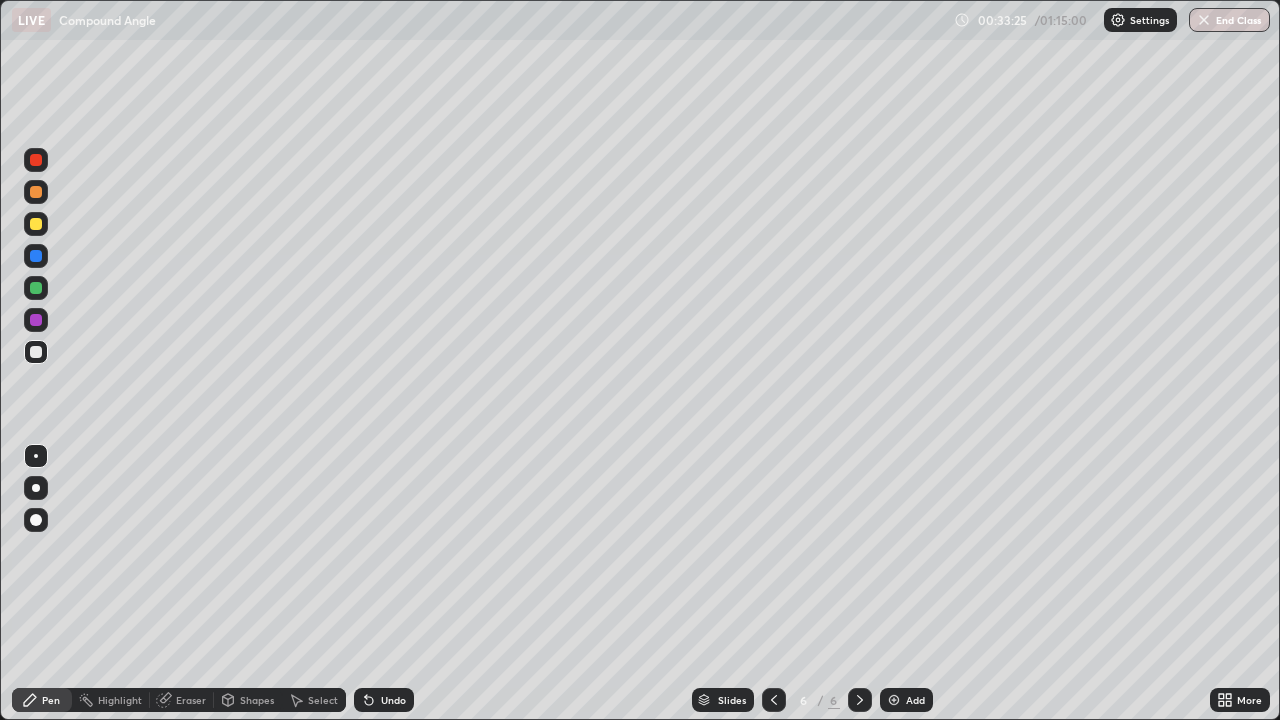 click 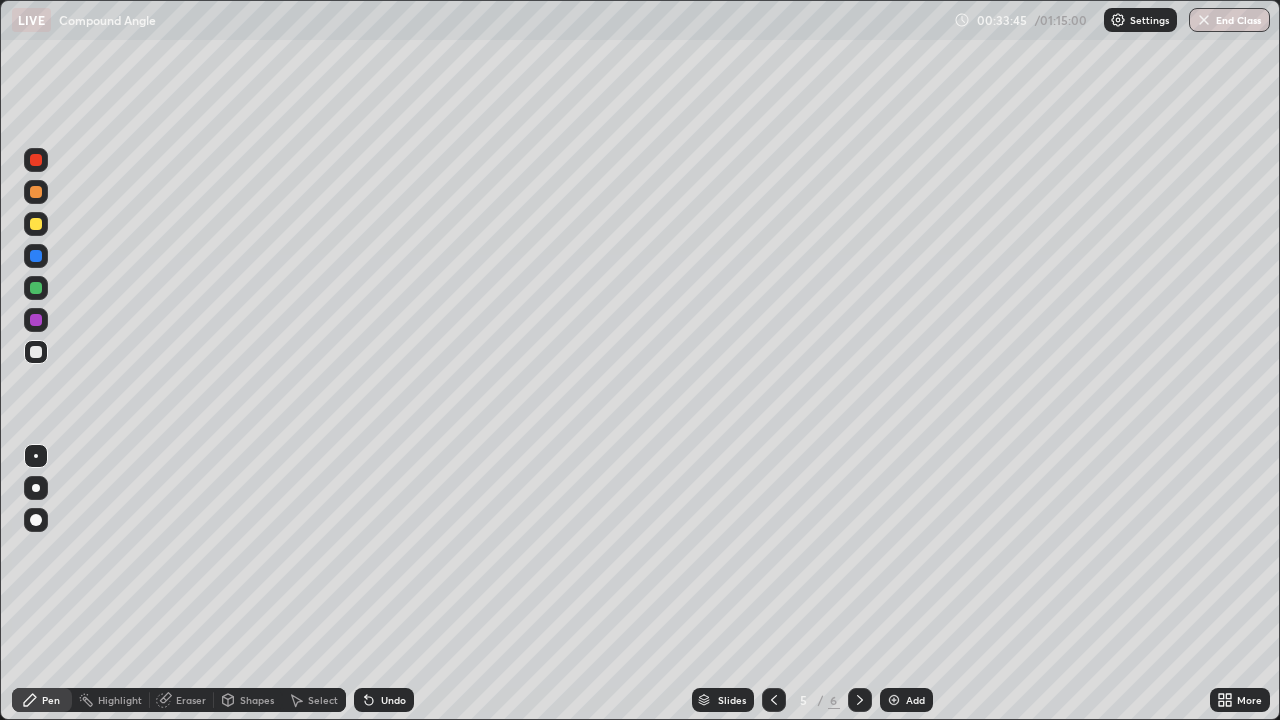 click 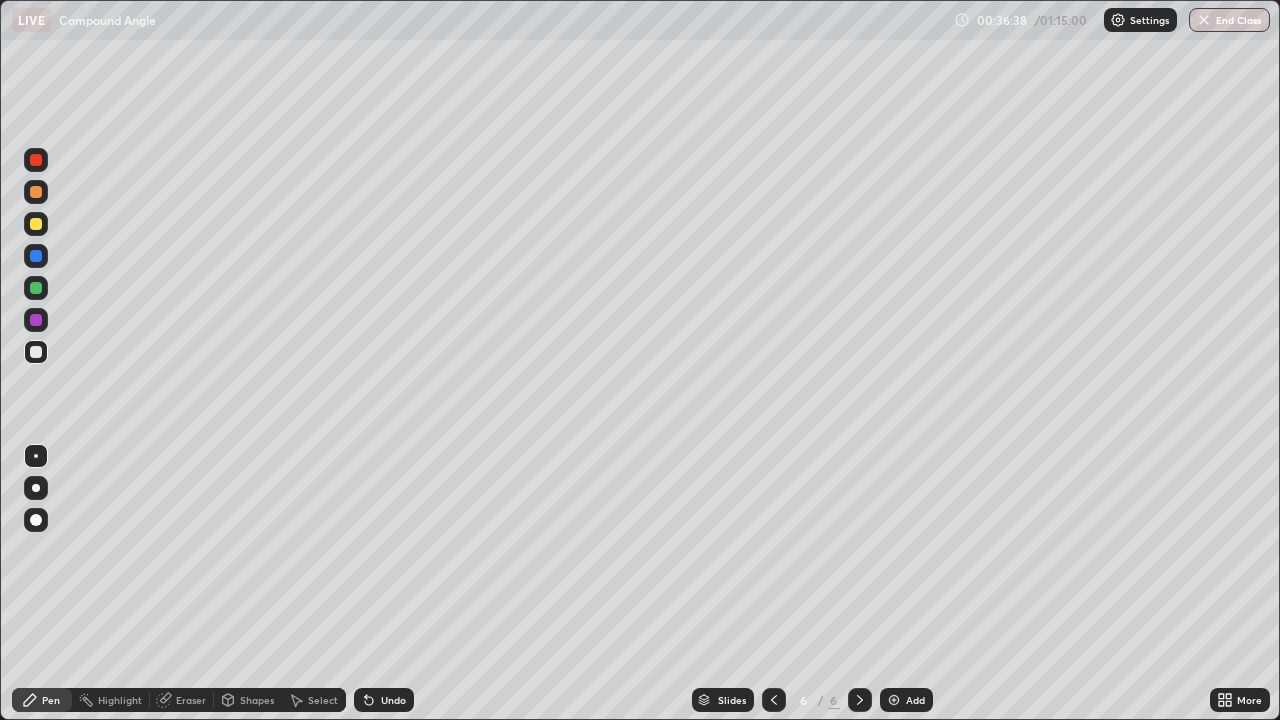 click 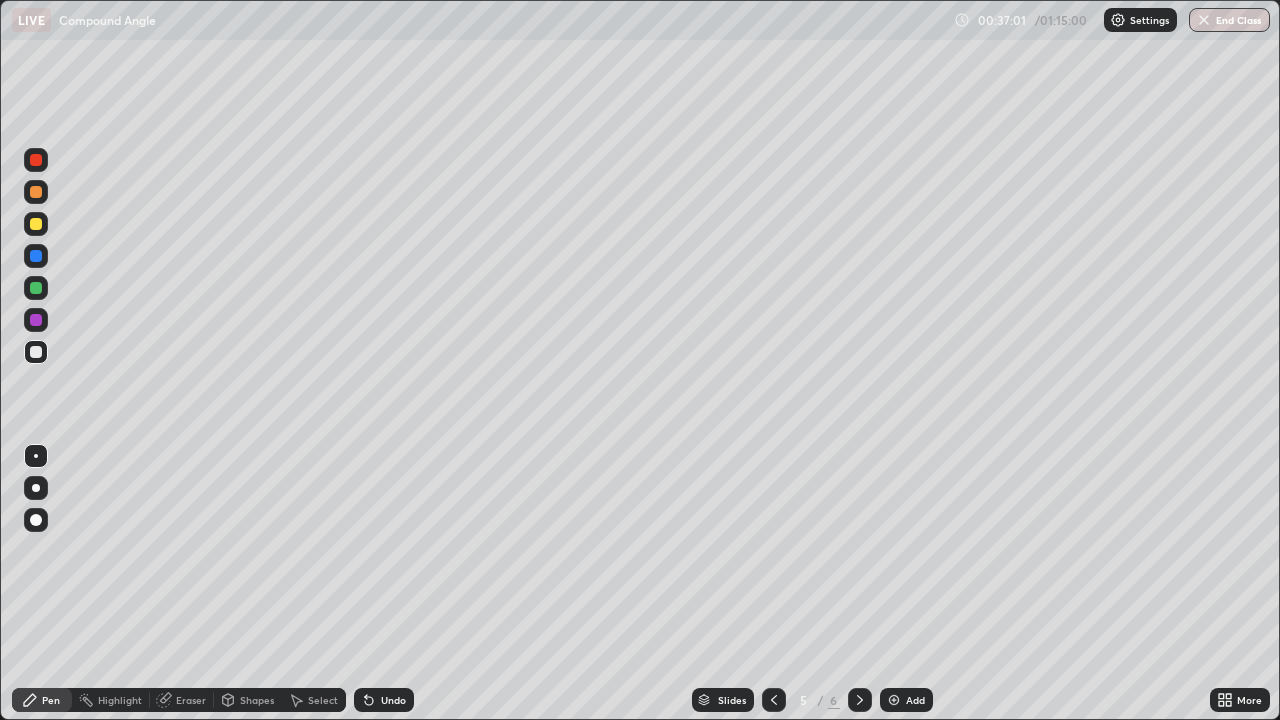 click at bounding box center [894, 700] 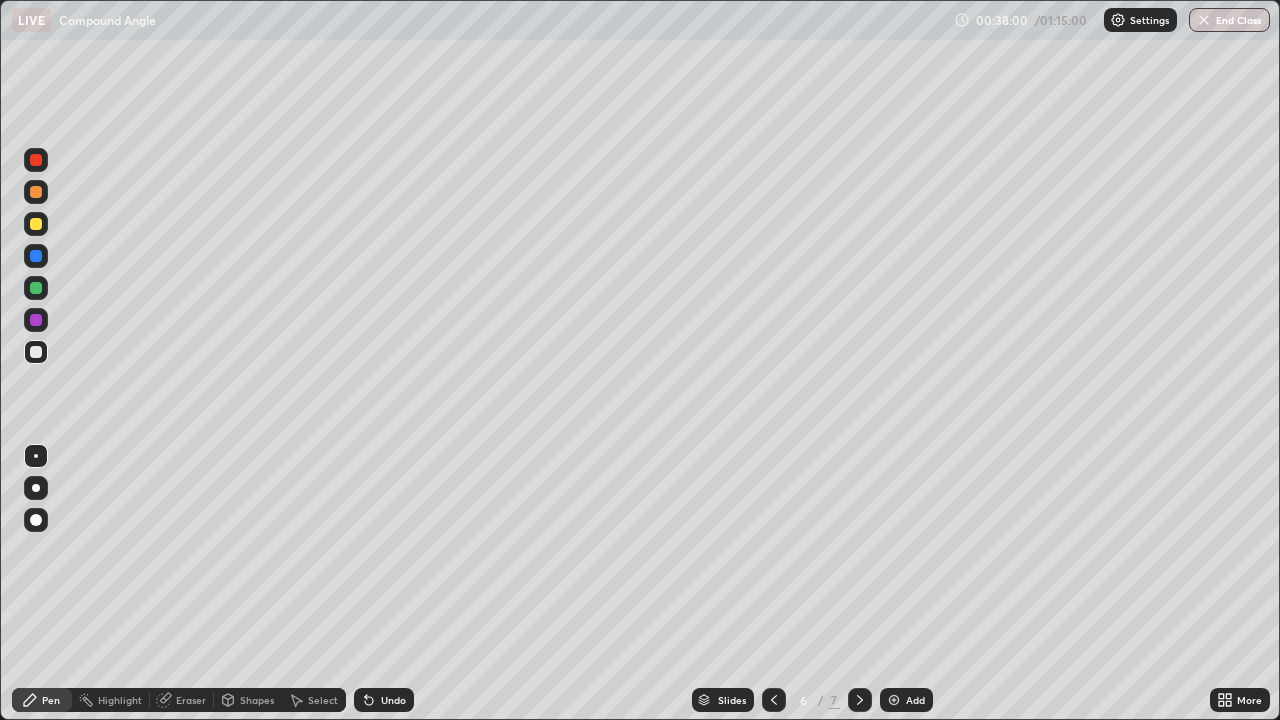 click on "Eraser" at bounding box center (191, 700) 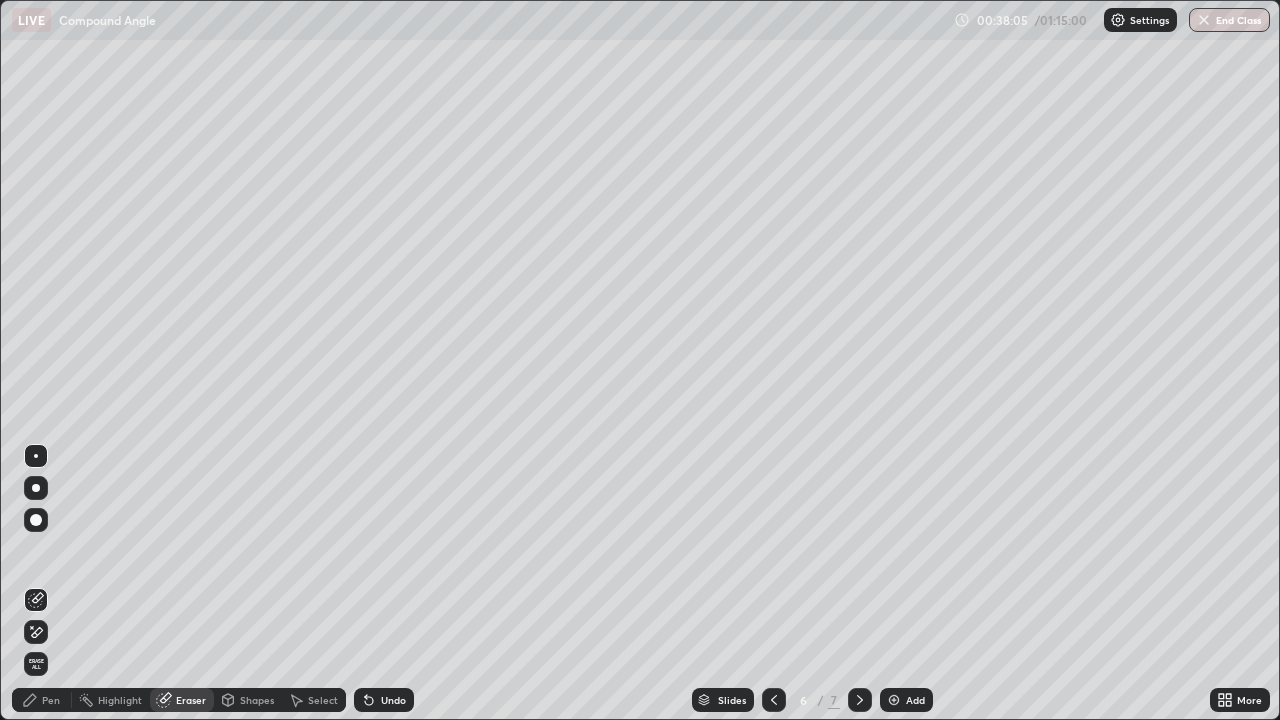 click on "Pen" at bounding box center (42, 700) 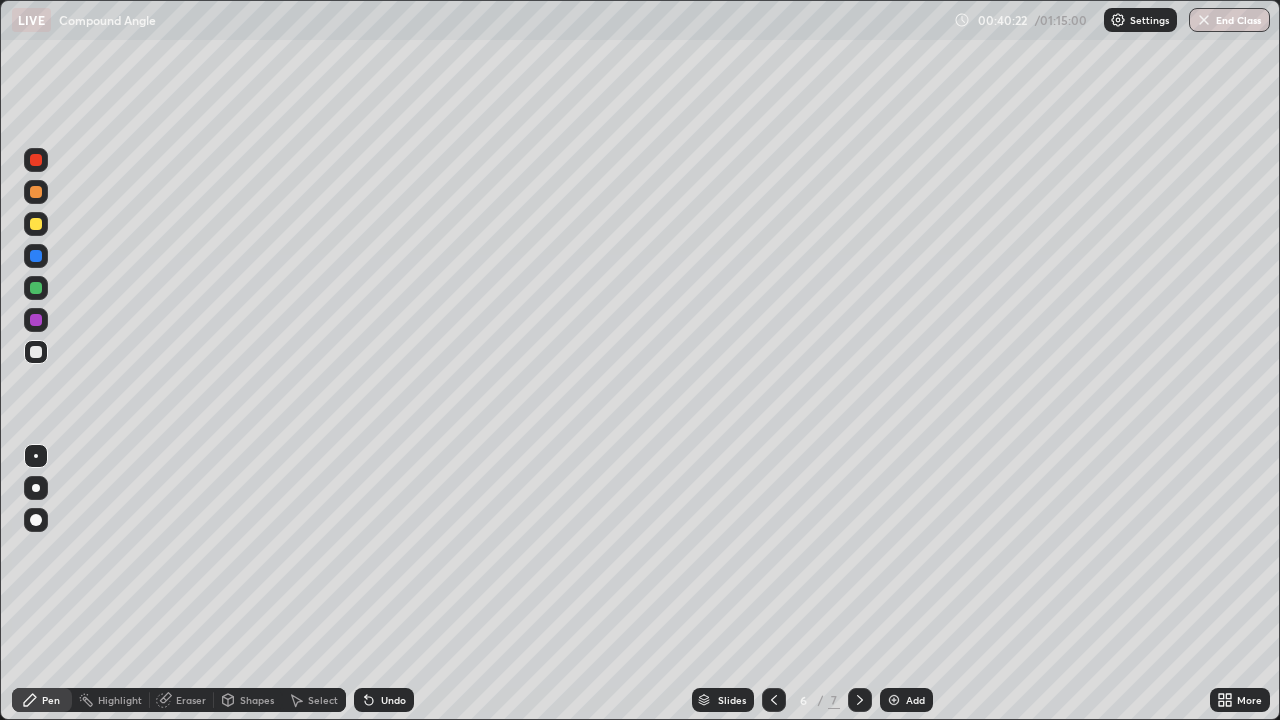click at bounding box center (894, 700) 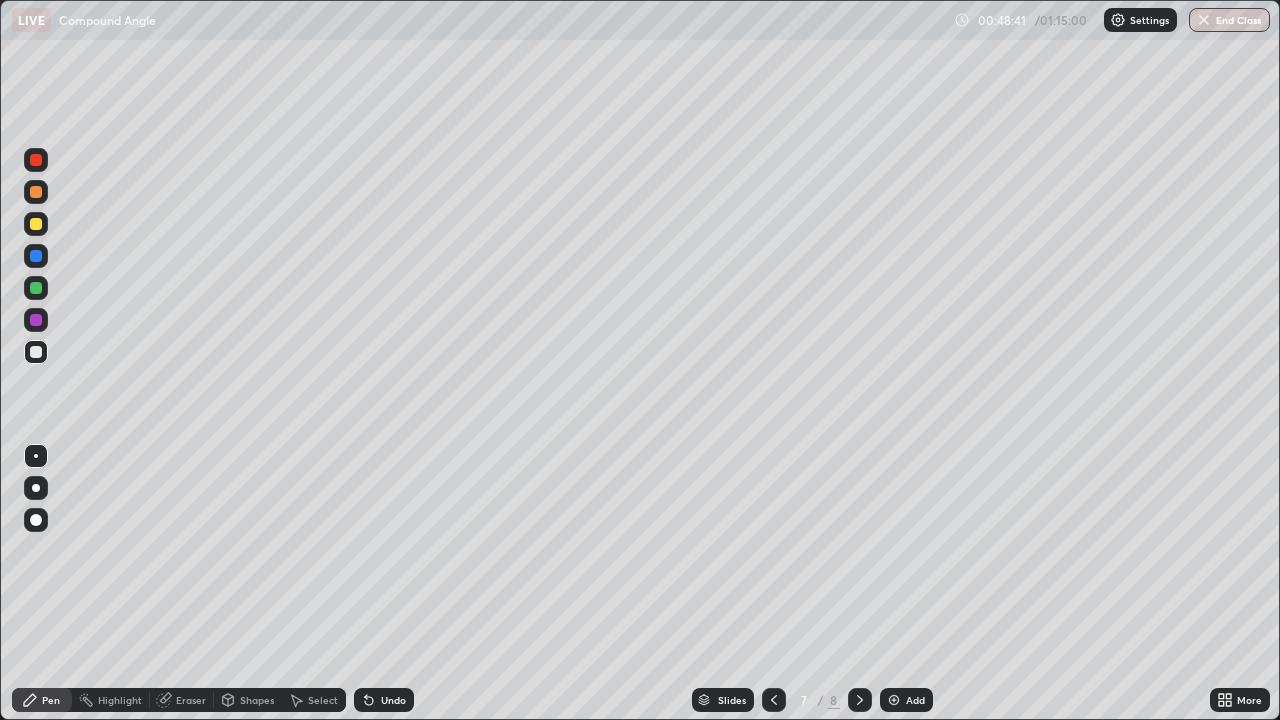 click at bounding box center (894, 700) 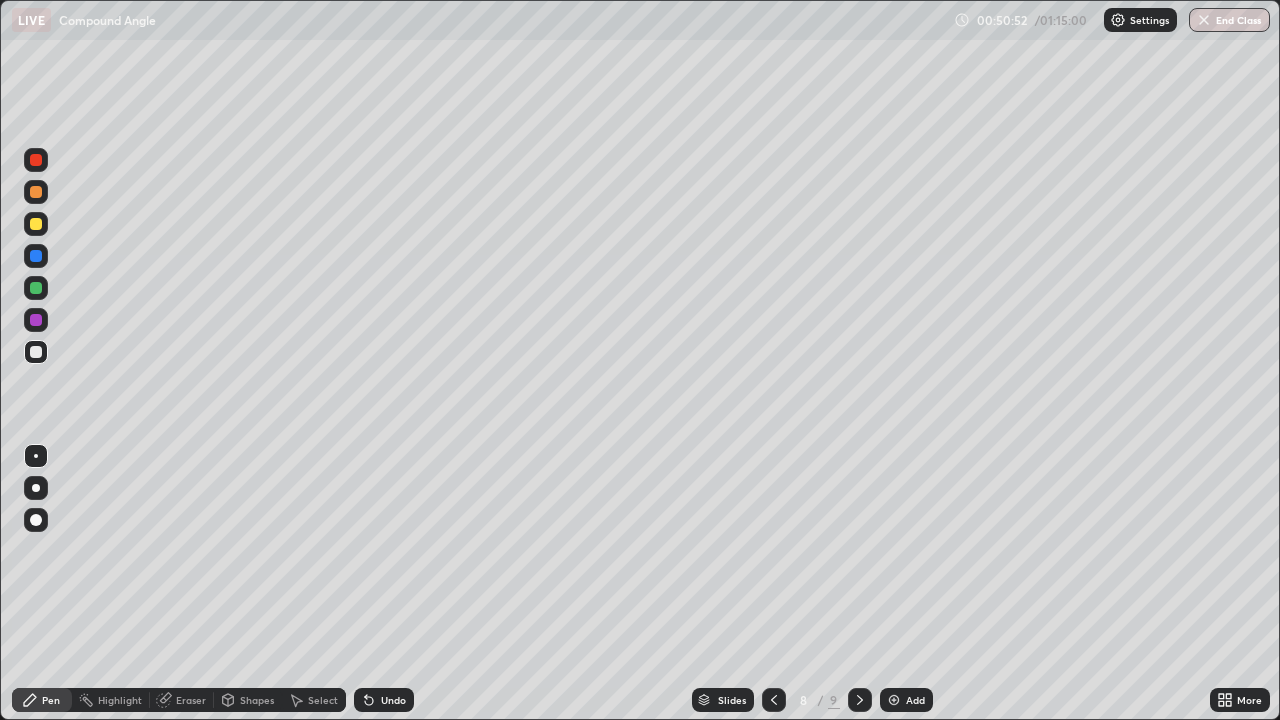 click at bounding box center (894, 700) 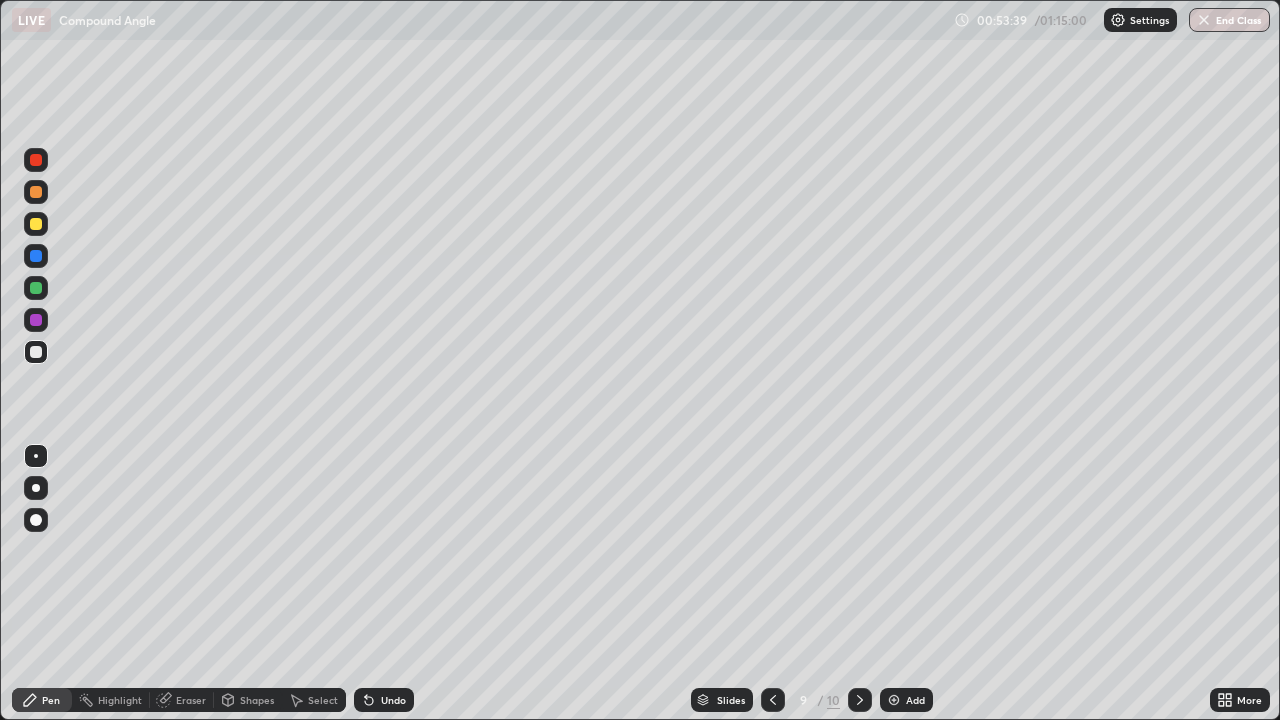 click at bounding box center [894, 700] 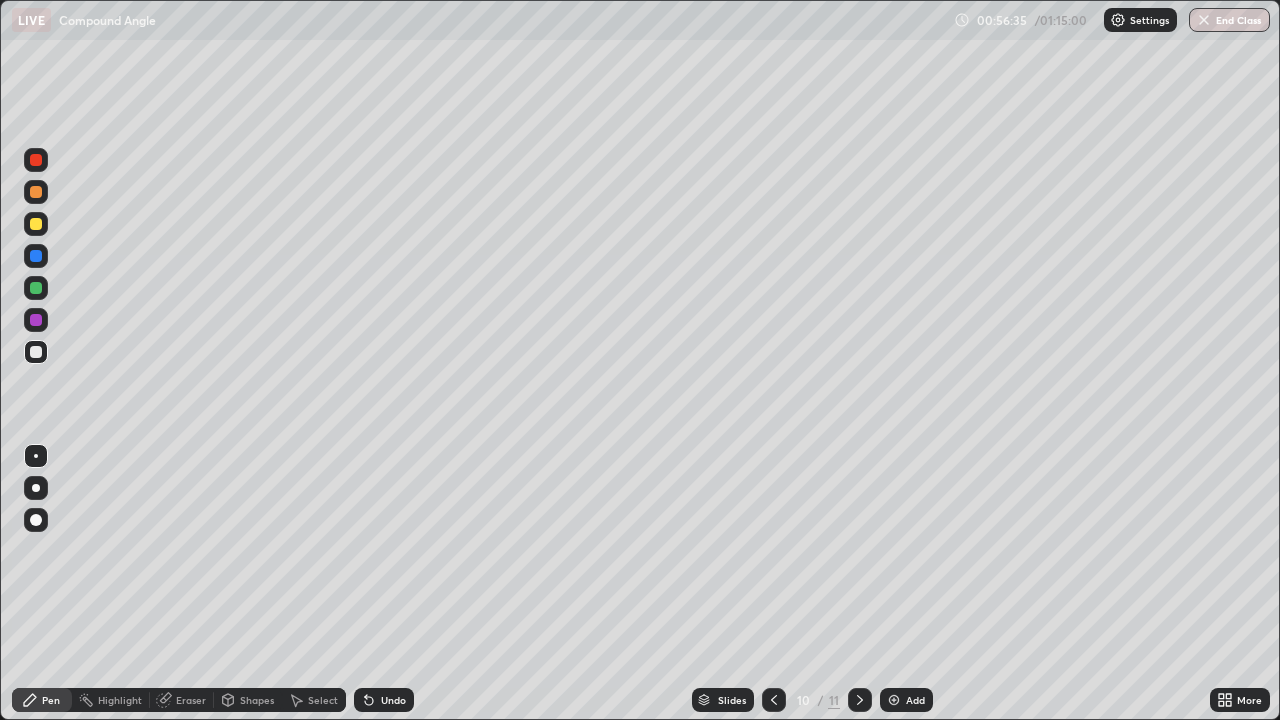 click at bounding box center (894, 700) 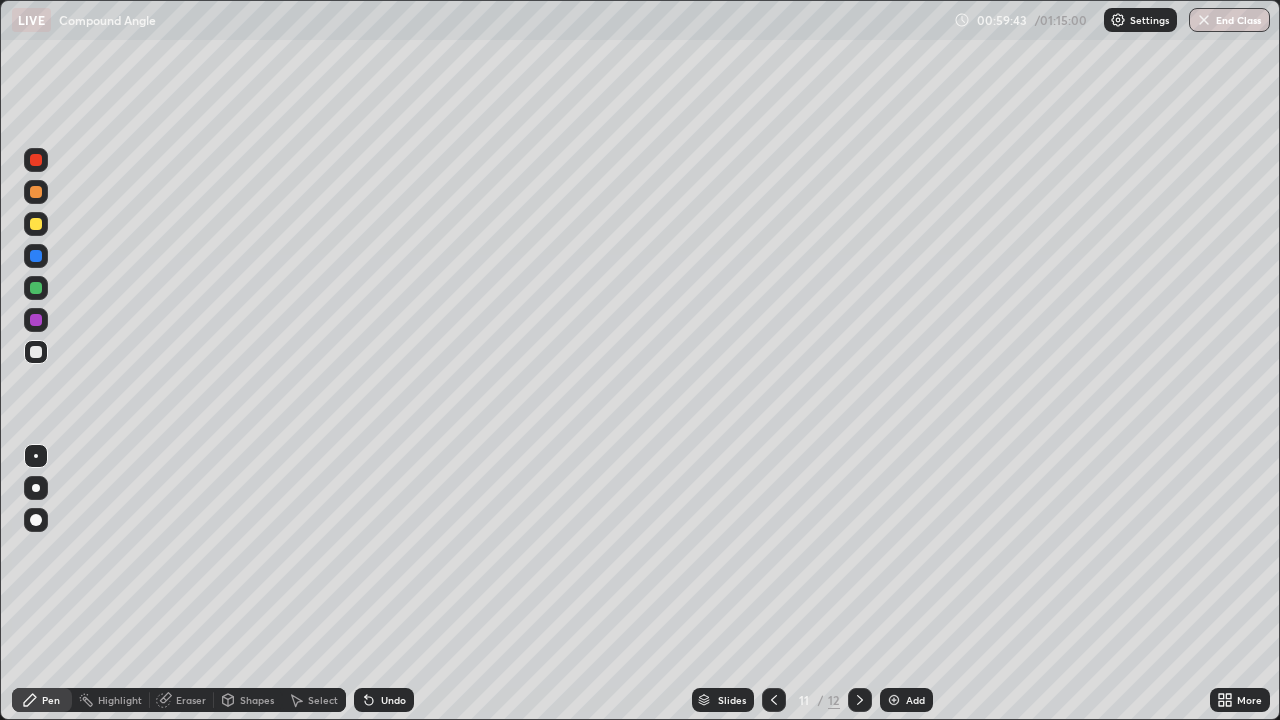 click on "Select" at bounding box center (314, 700) 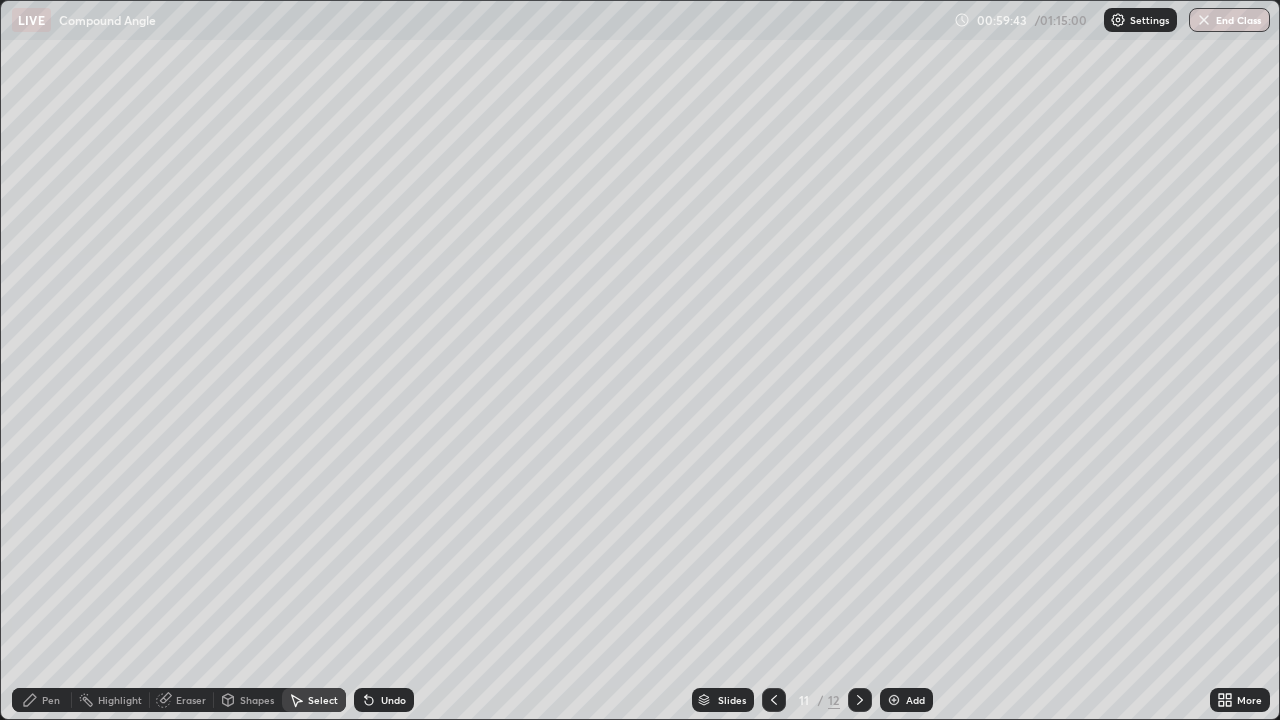 click on "Select" at bounding box center (314, 700) 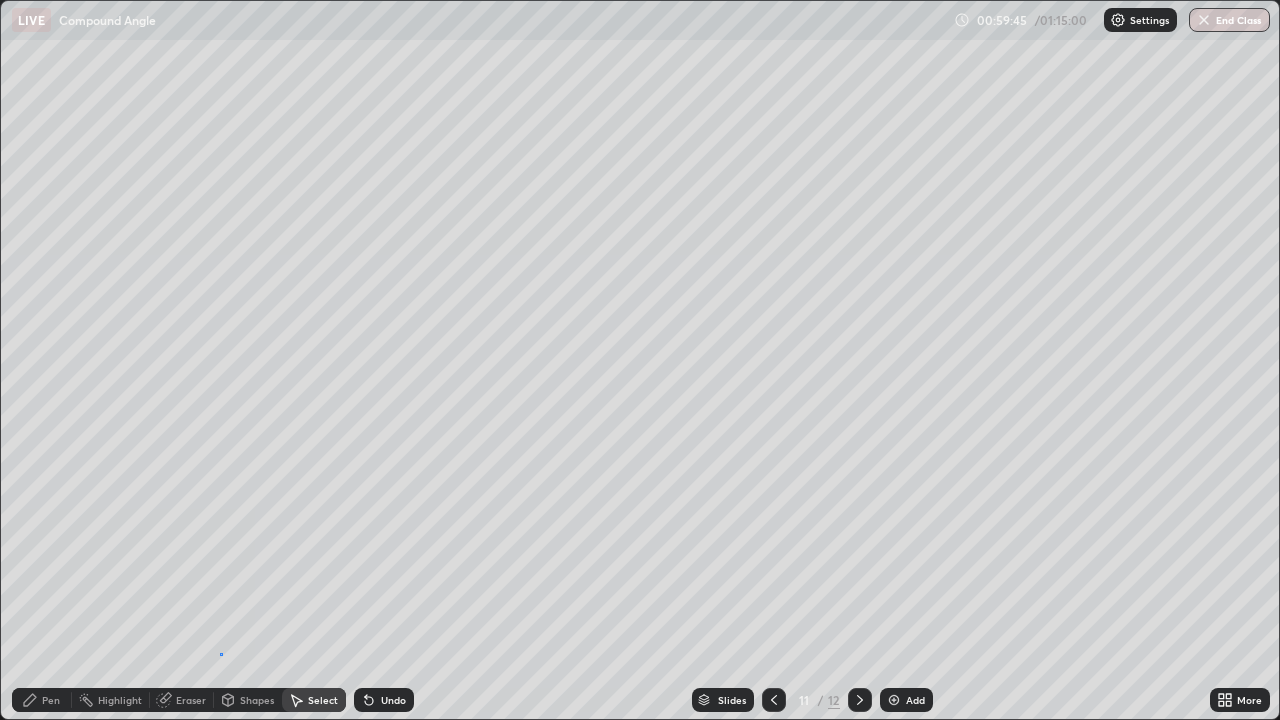 click on "0 ° Undo Copy Duplicate Duplicate to new slide Delete" at bounding box center [640, 360] 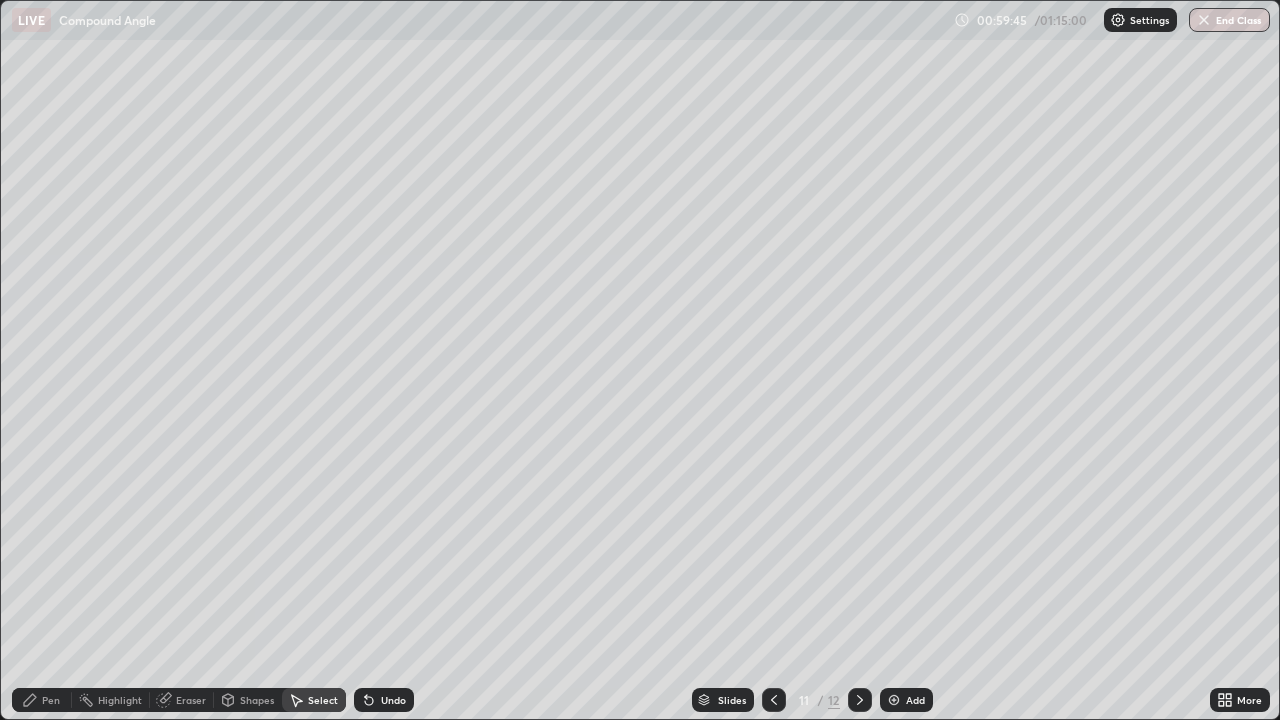 click on "Select" at bounding box center [314, 700] 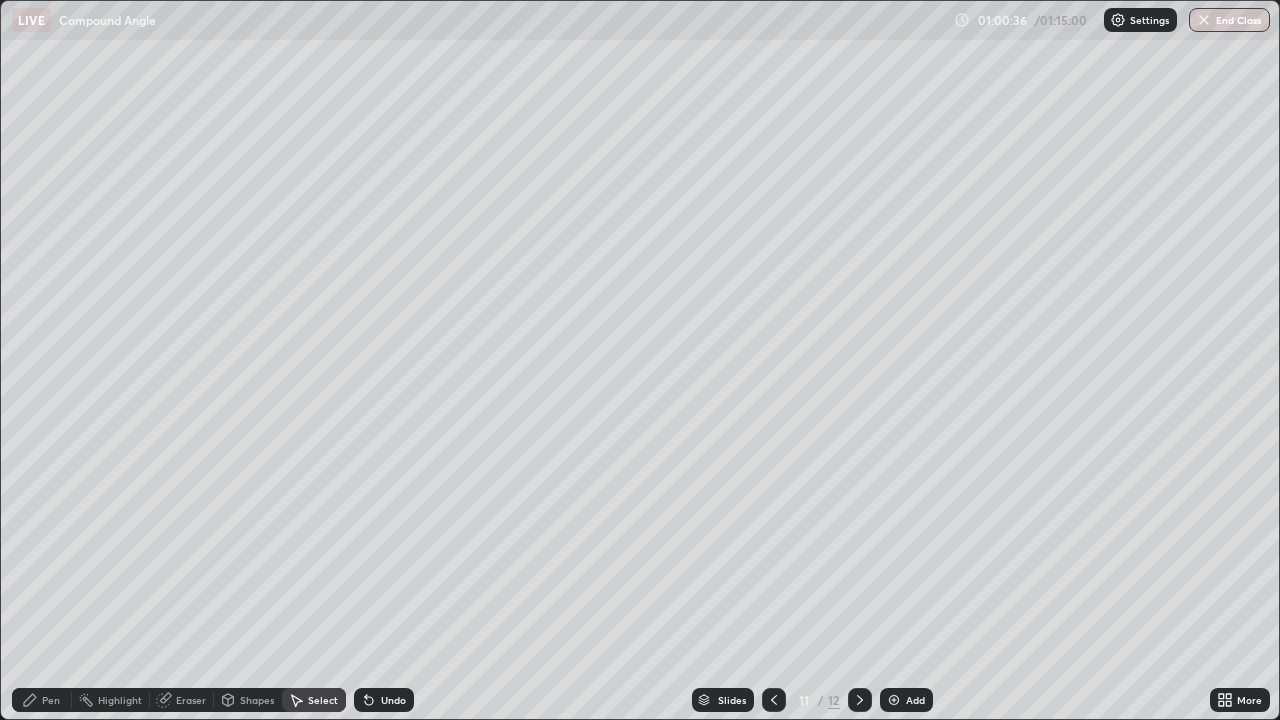 click 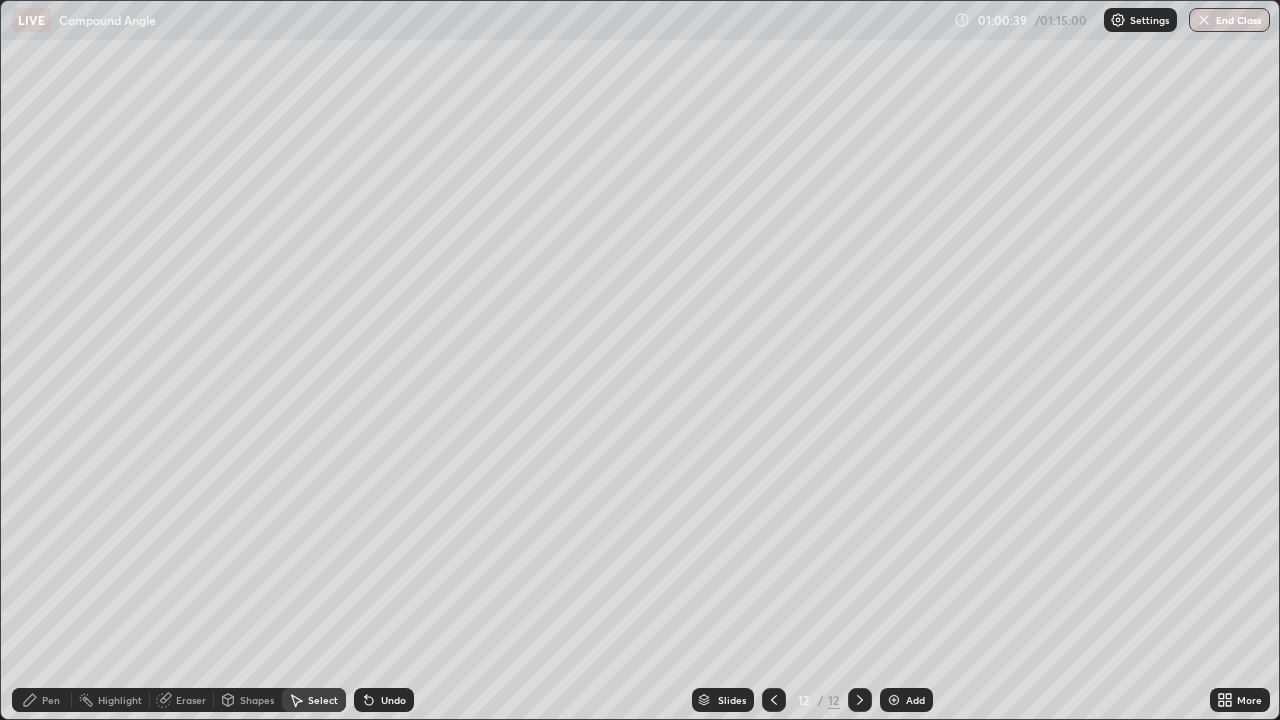 click at bounding box center (894, 700) 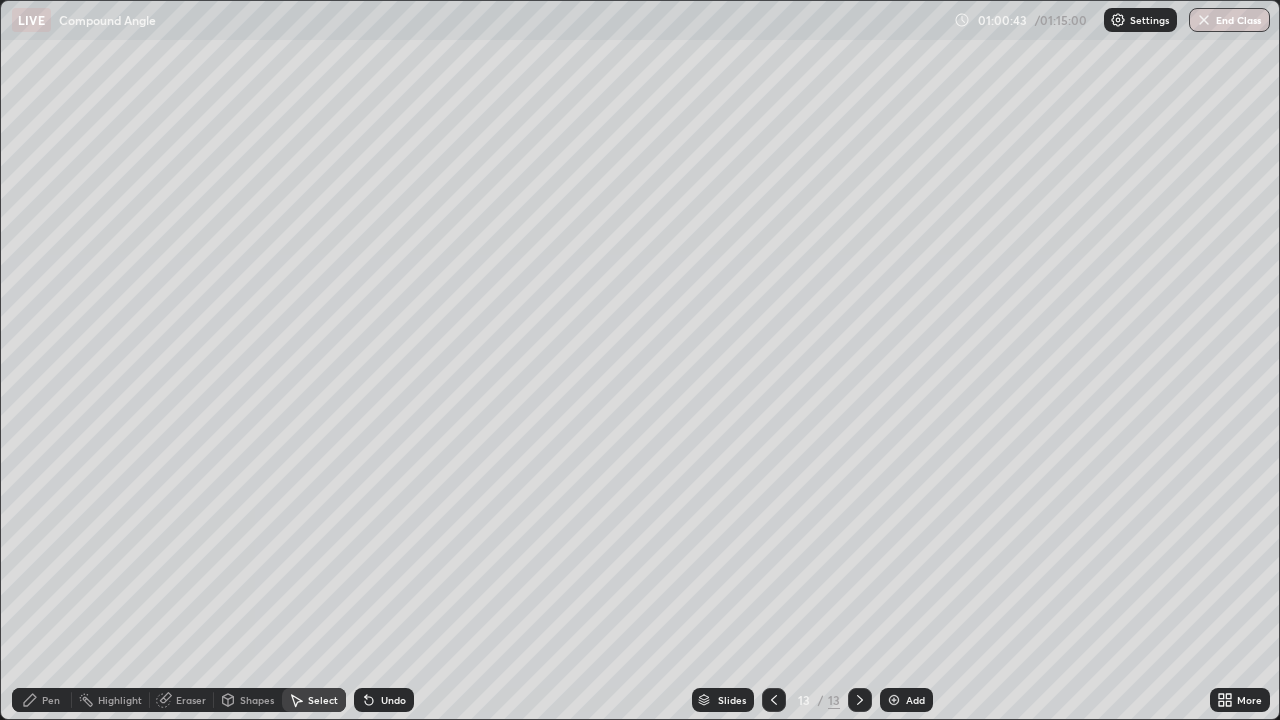 click on "Pen" at bounding box center [42, 700] 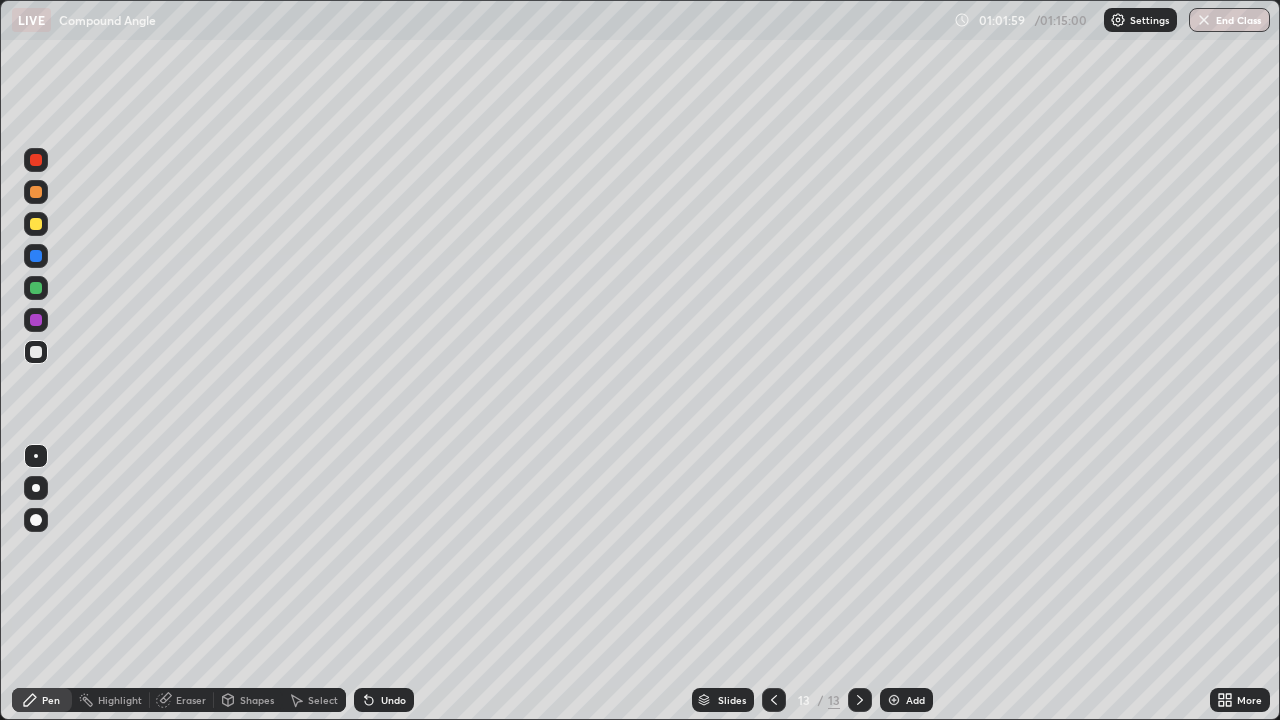 click at bounding box center (894, 700) 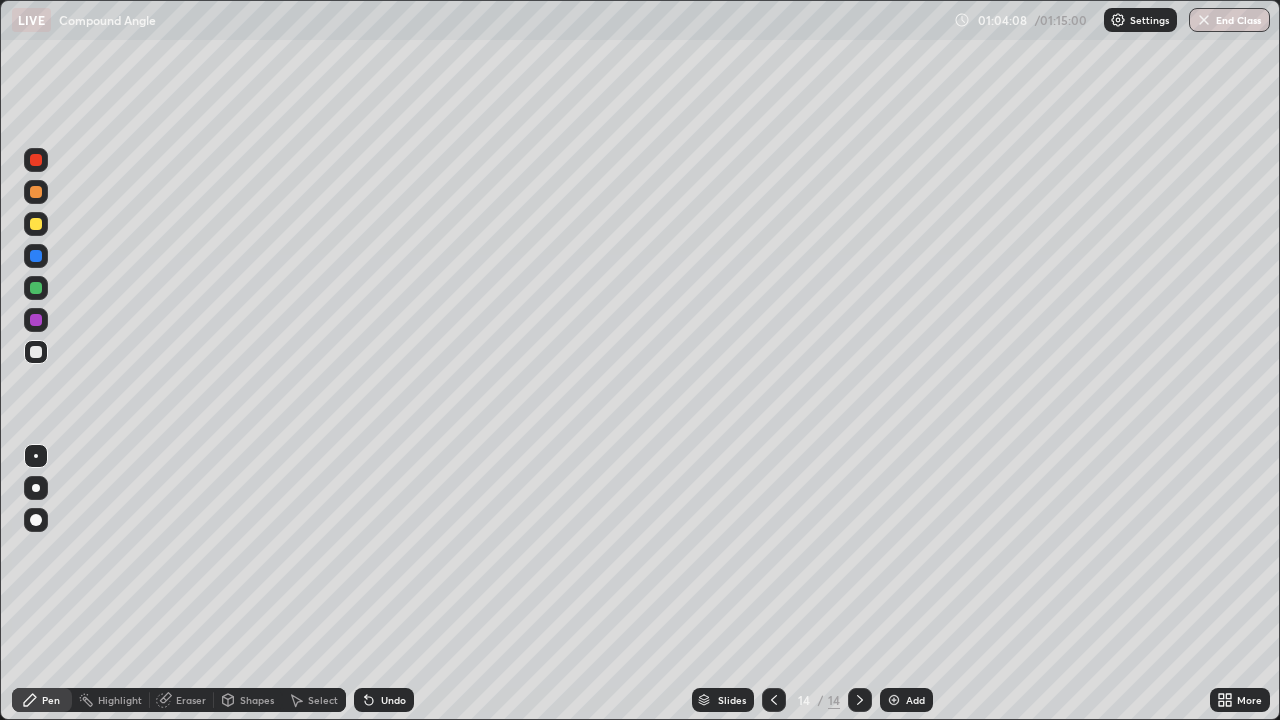 click at bounding box center (894, 700) 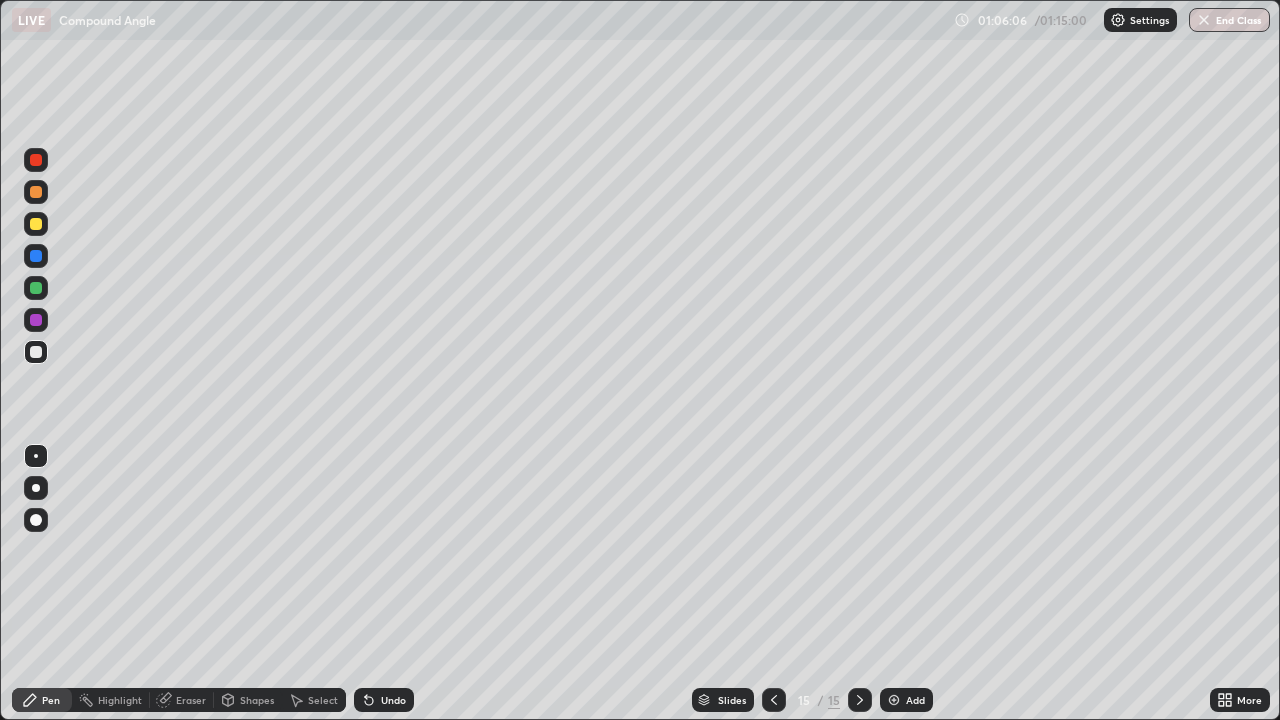 click at bounding box center [1204, 20] 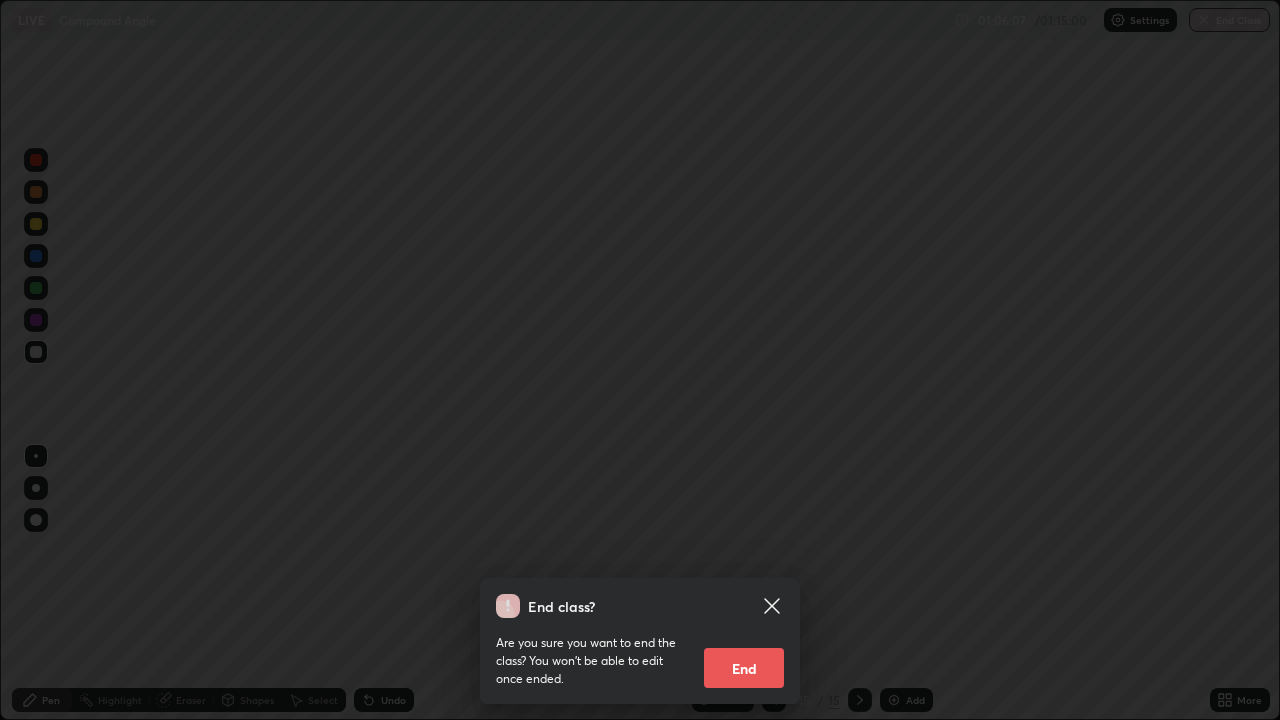 click on "End" at bounding box center [744, 668] 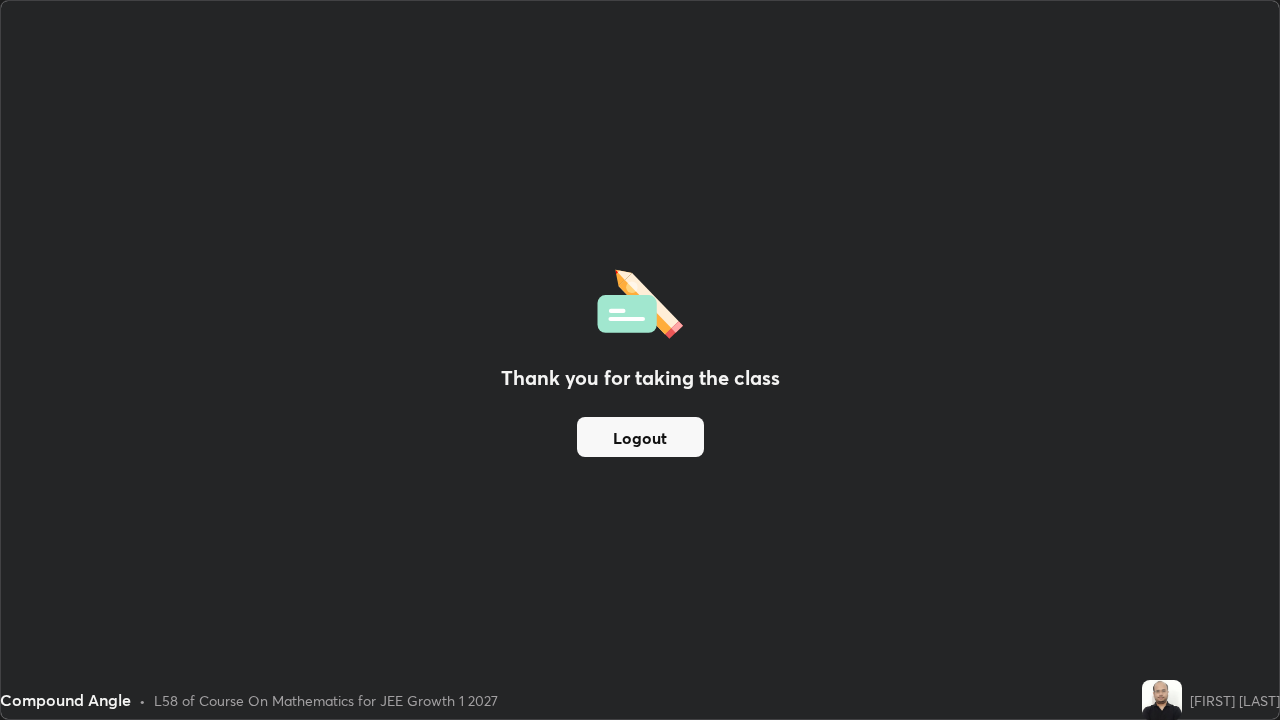 click on "Logout" at bounding box center [640, 437] 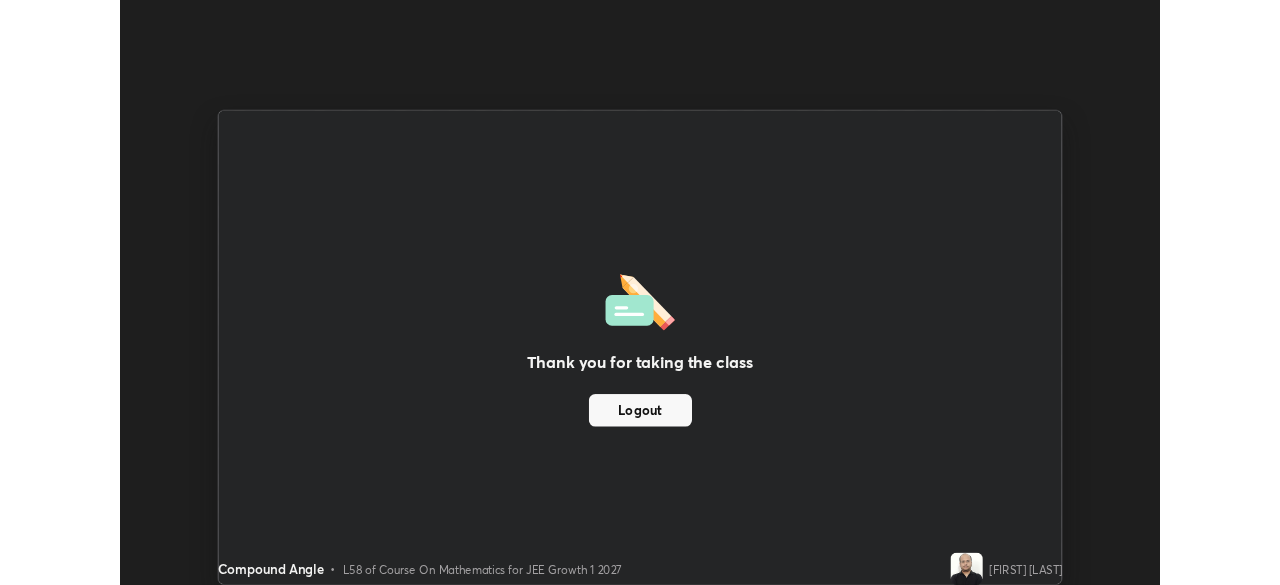 scroll, scrollTop: 585, scrollLeft: 1280, axis: both 